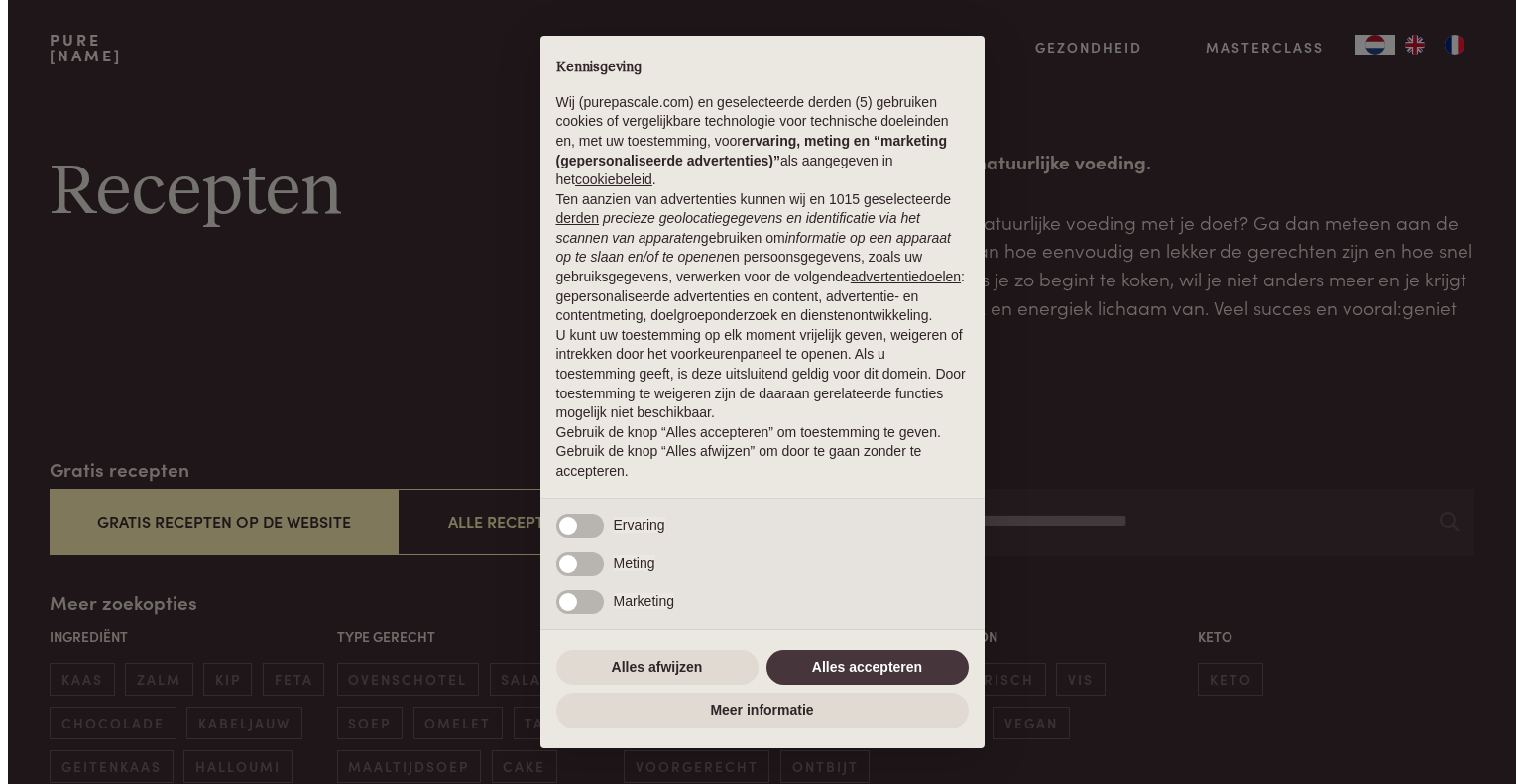 scroll, scrollTop: 0, scrollLeft: 0, axis: both 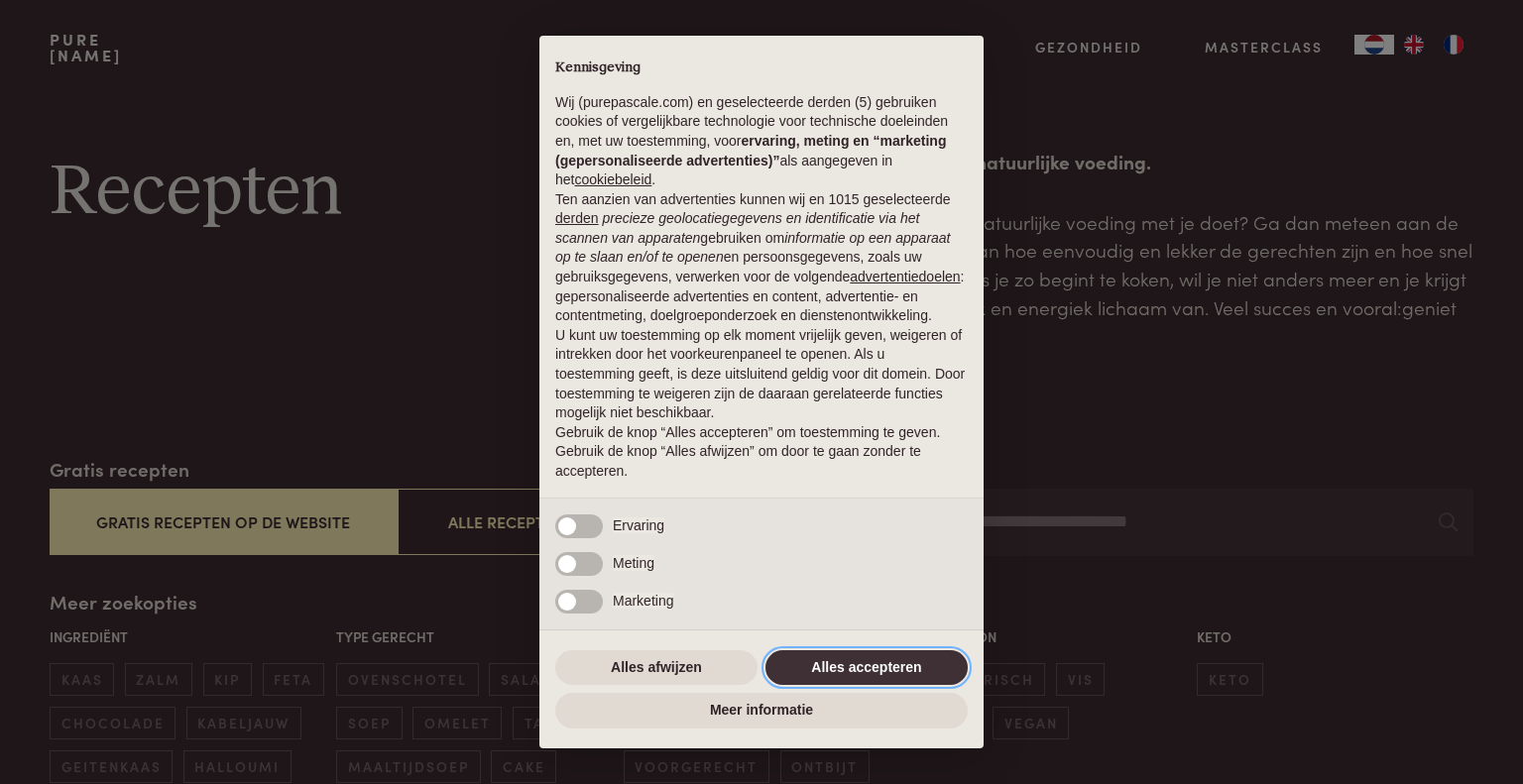click on "Alles accepteren" at bounding box center [867, 668] 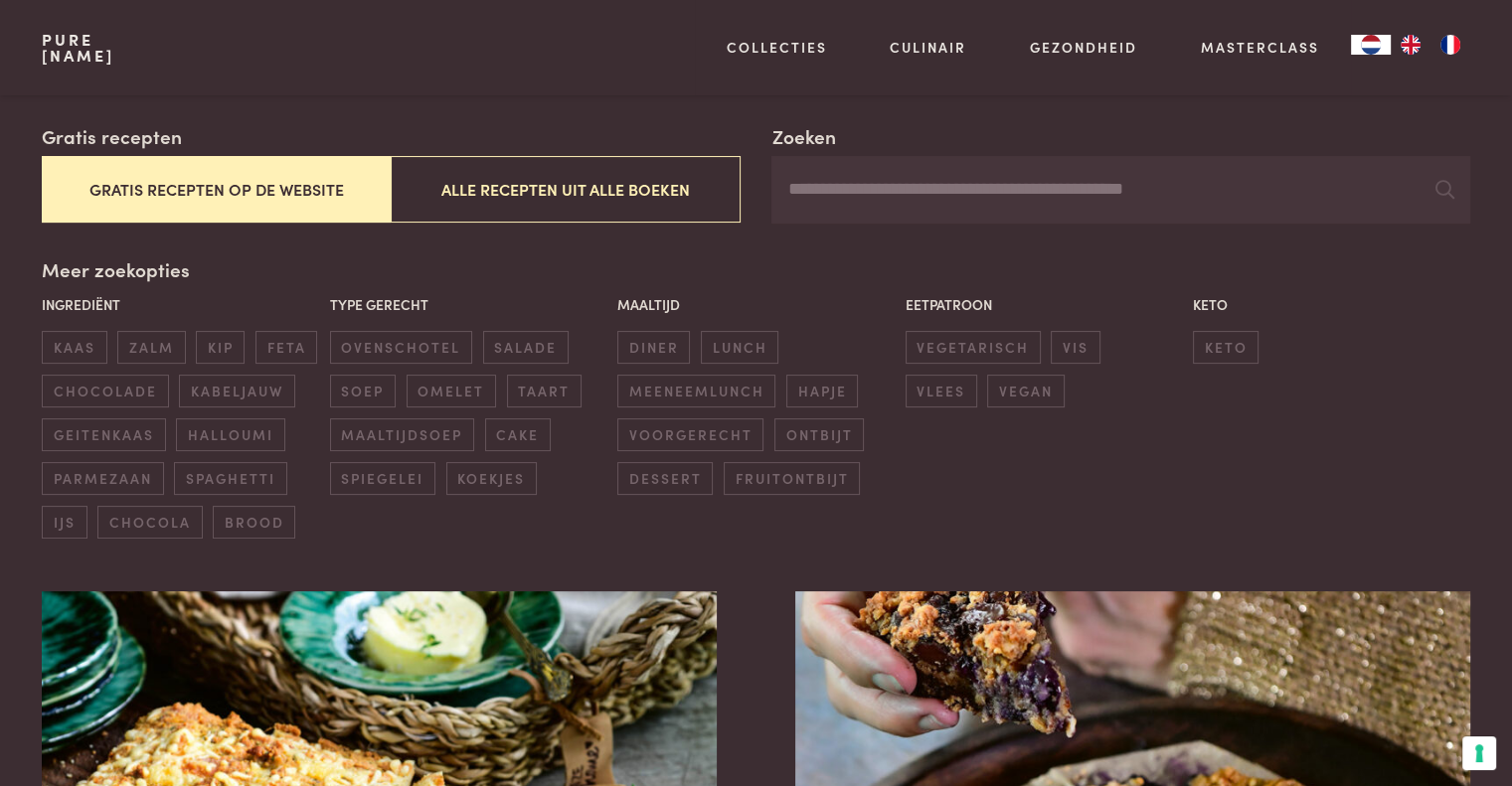 scroll, scrollTop: 397, scrollLeft: 0, axis: vertical 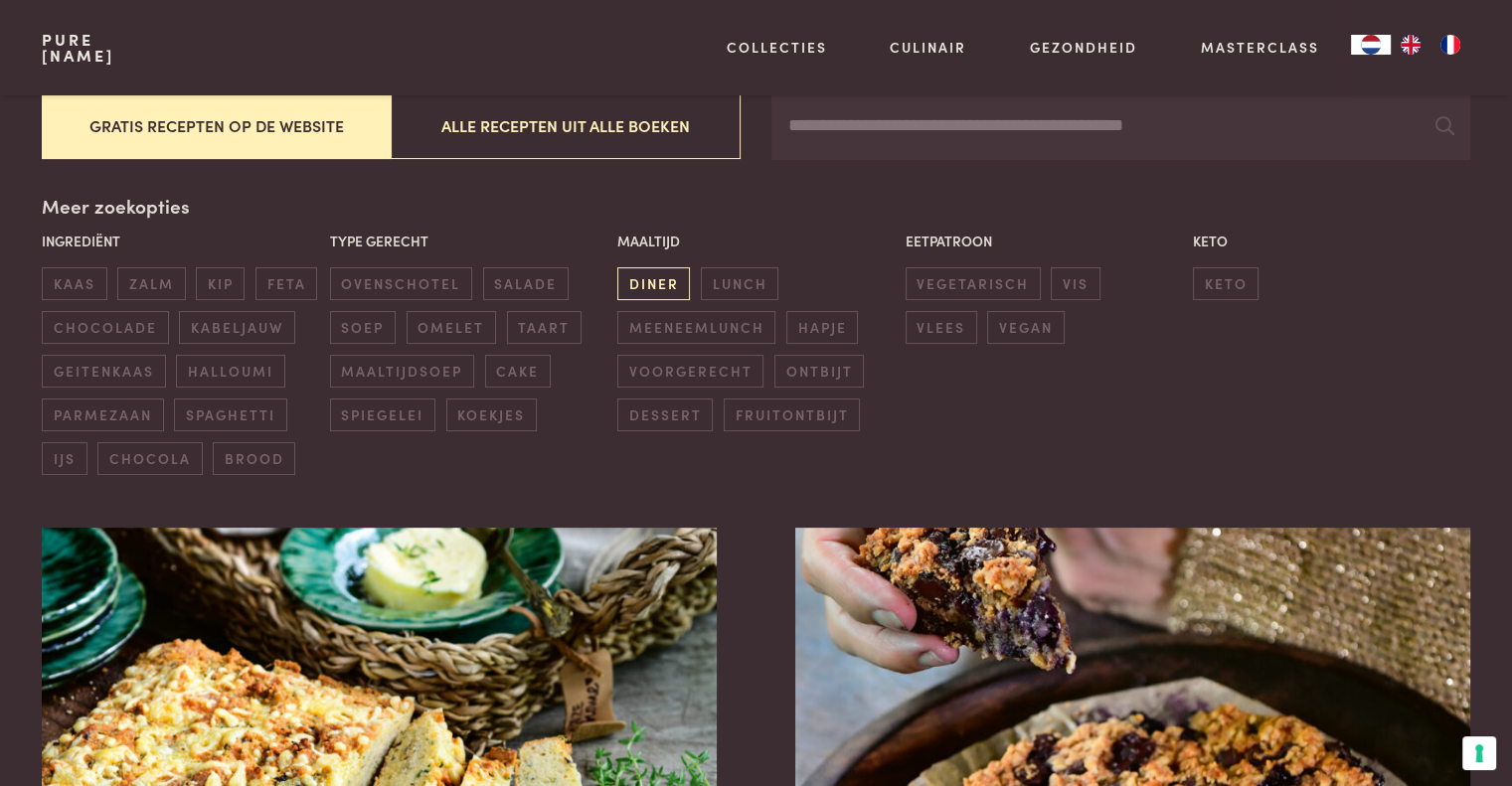 click on "diner" at bounding box center [74, 283] 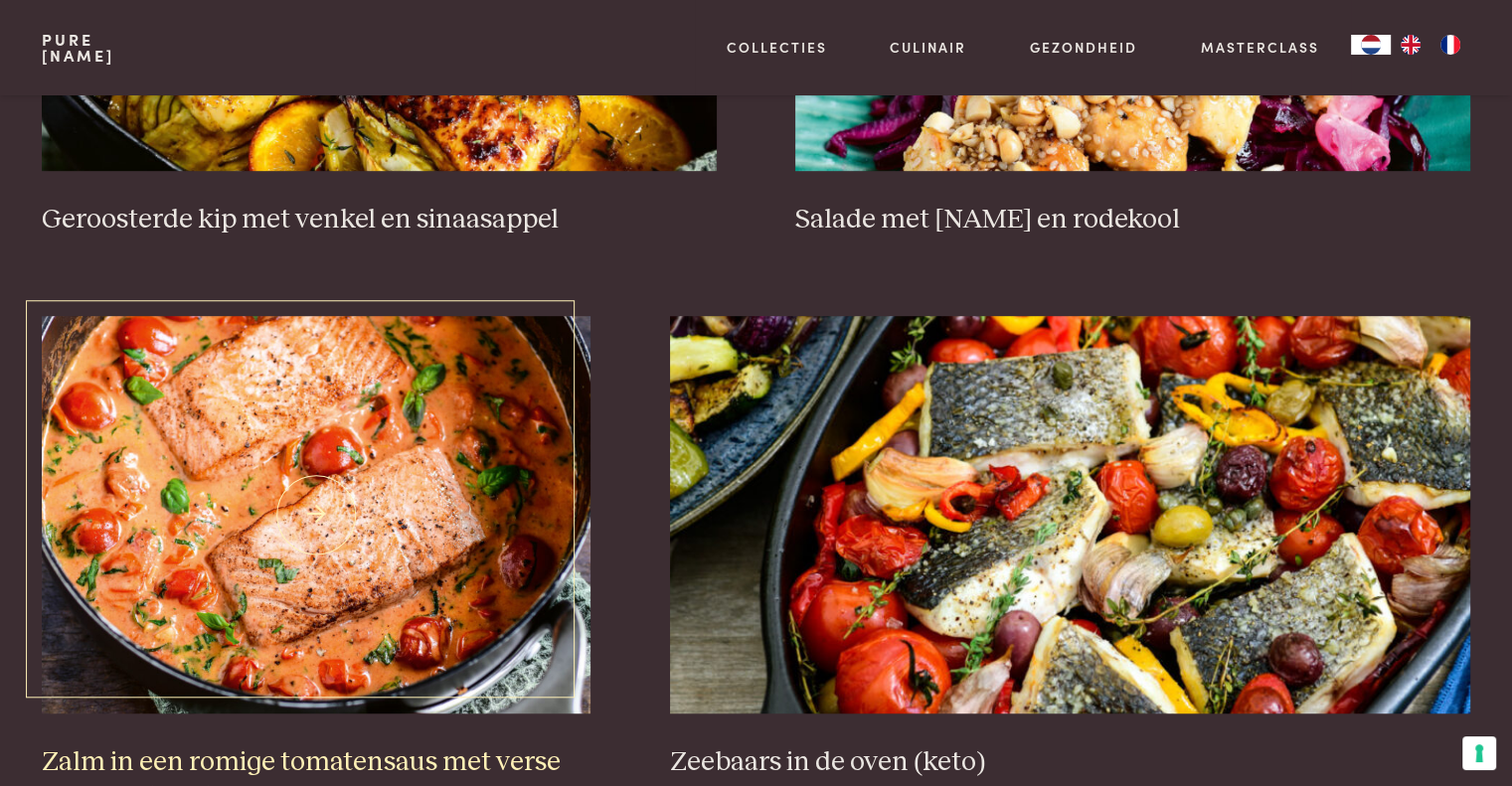 scroll, scrollTop: 1350, scrollLeft: 0, axis: vertical 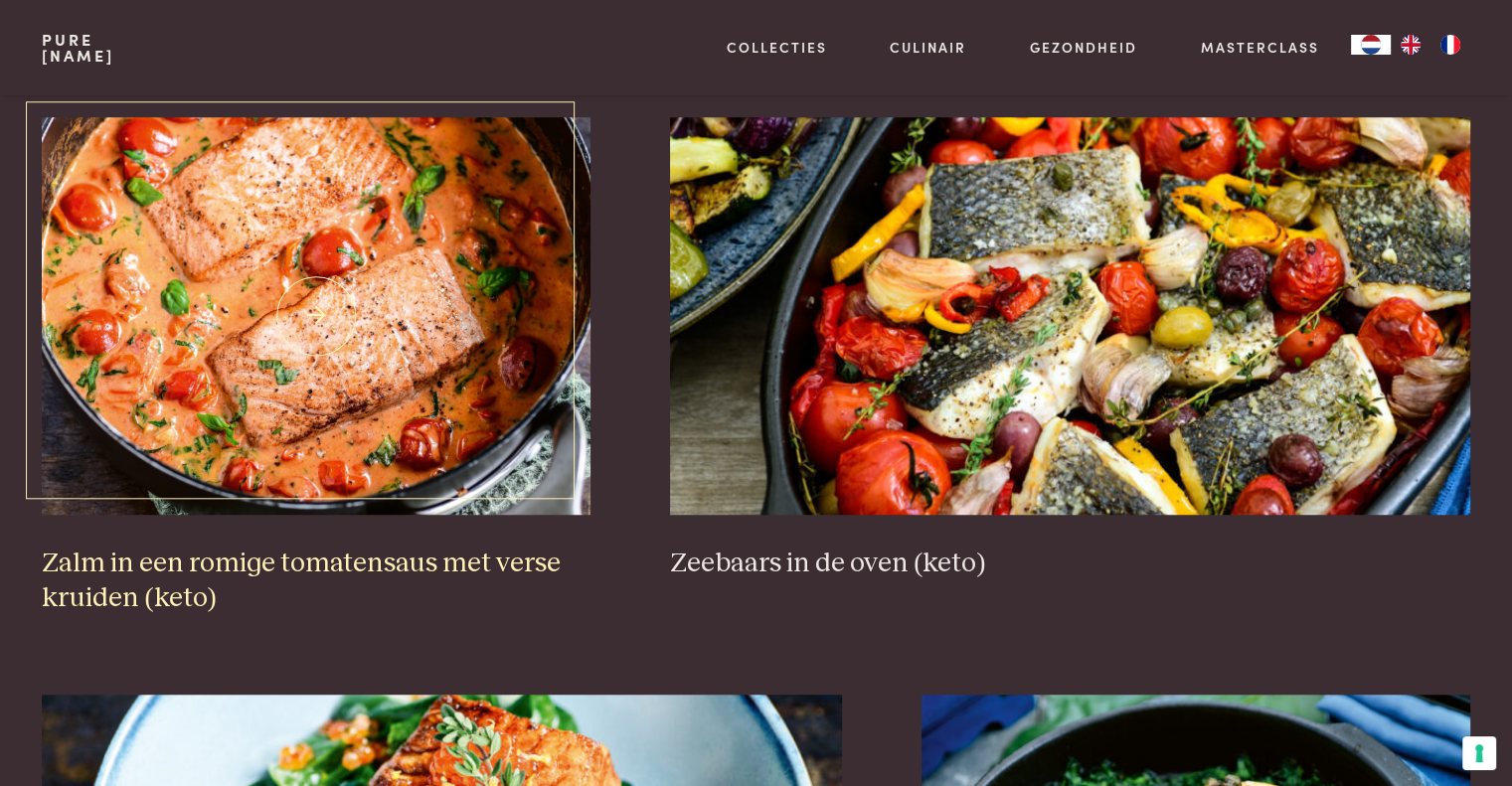 click at bounding box center (316, 316) 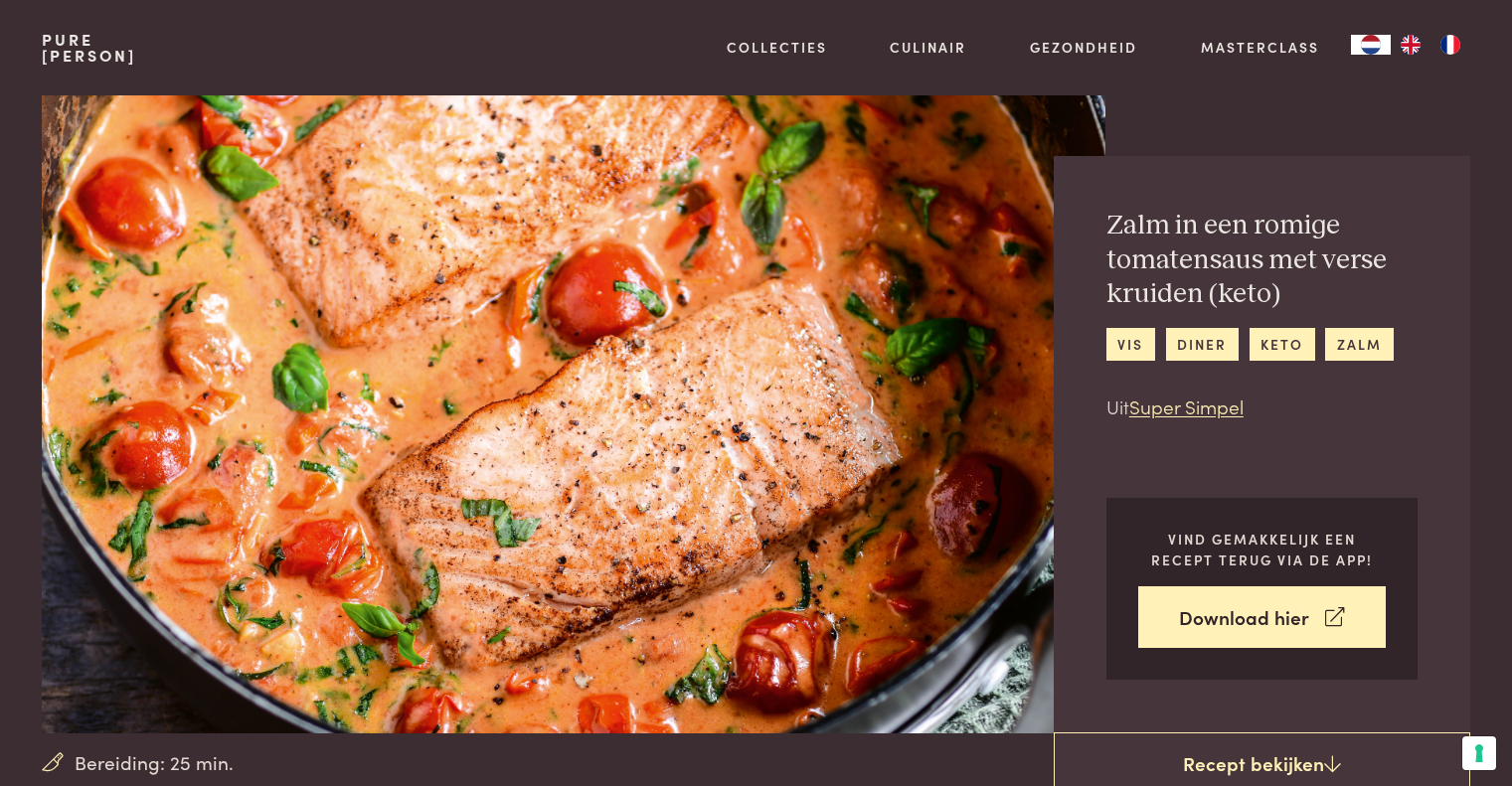 scroll, scrollTop: 0, scrollLeft: 0, axis: both 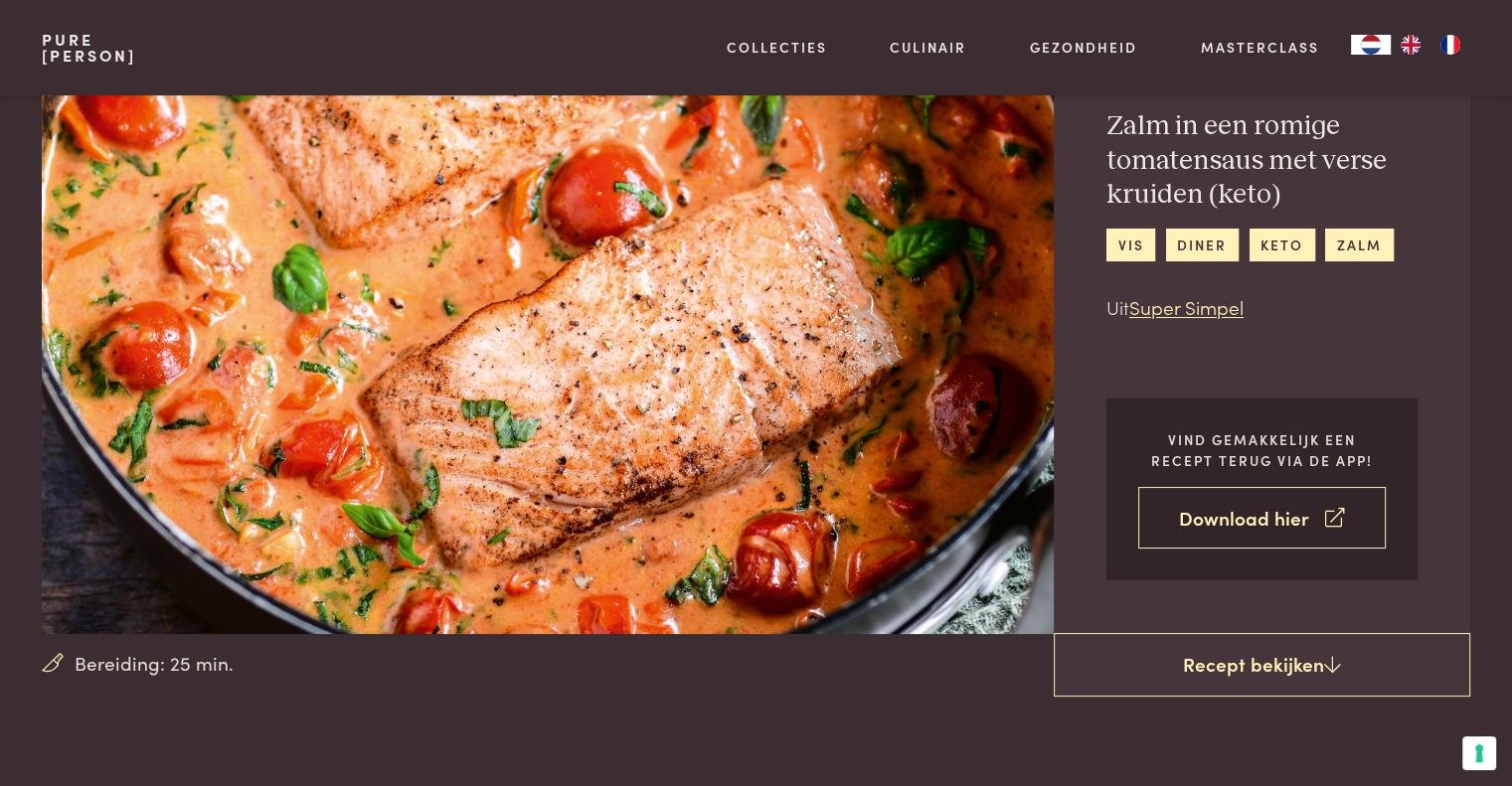 click on "Download hier" at bounding box center (1261, 518) 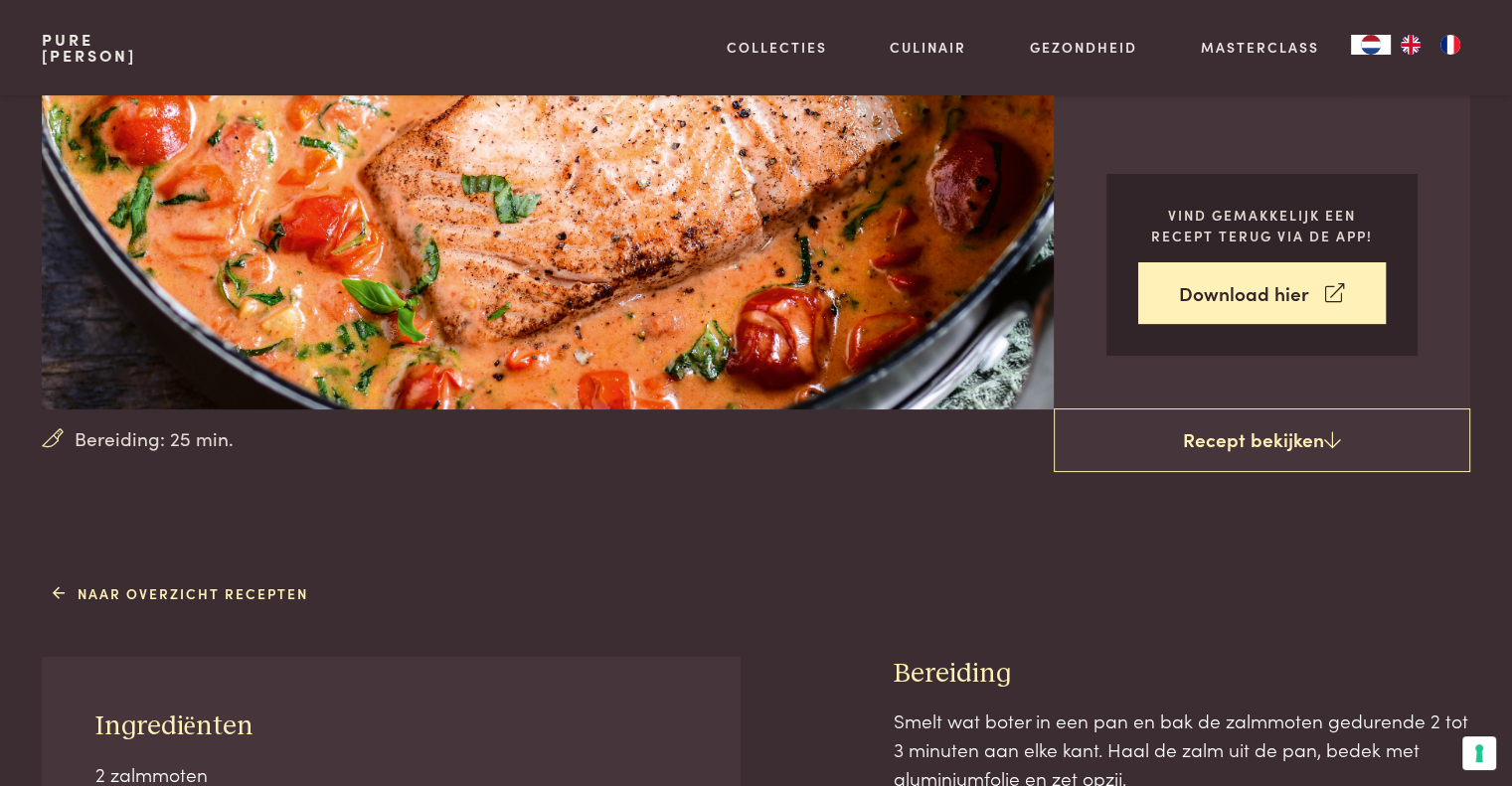 scroll, scrollTop: 397, scrollLeft: 0, axis: vertical 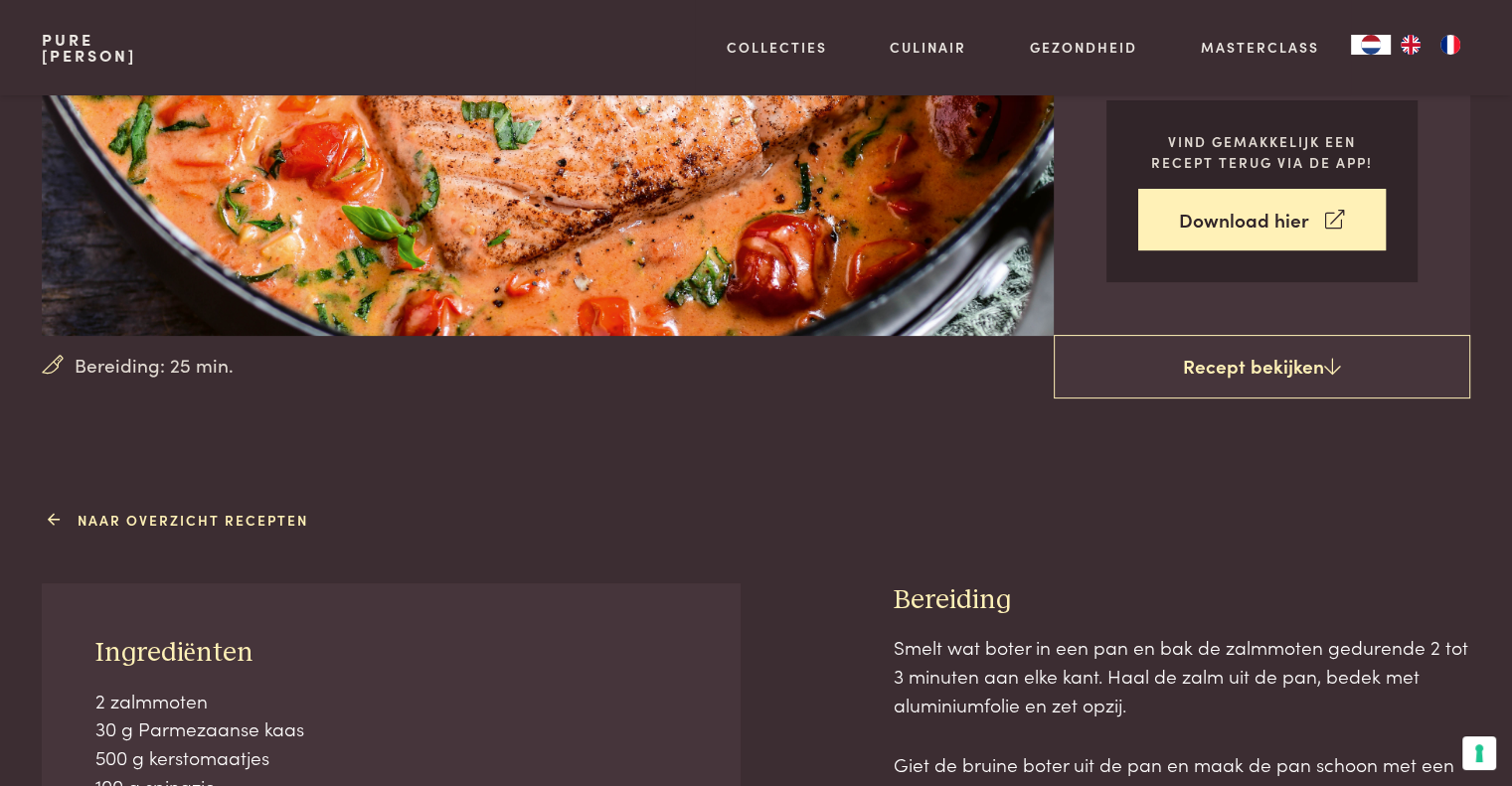 click on "Naar overzicht recepten" at bounding box center [180, 520] 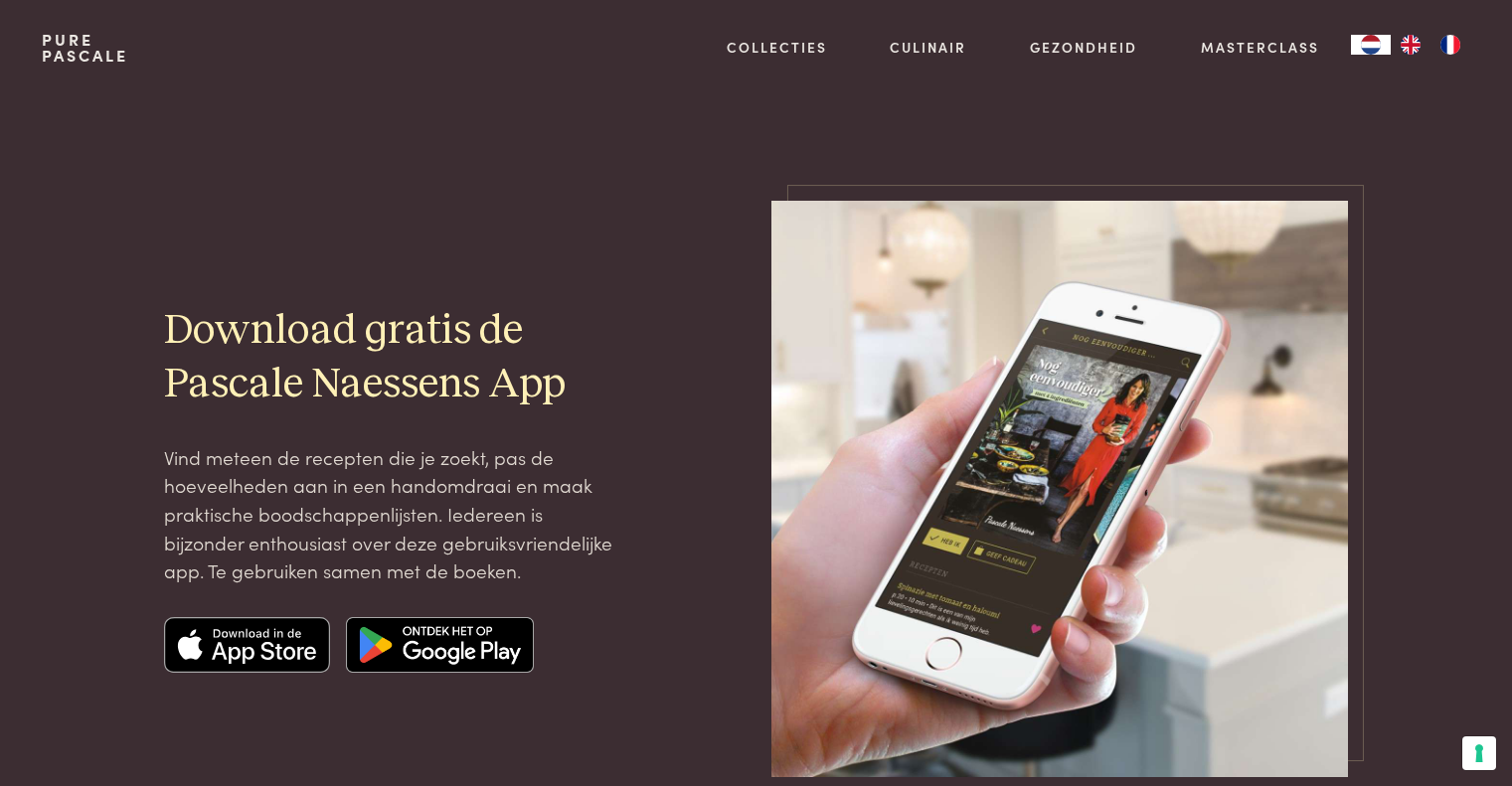 scroll, scrollTop: 0, scrollLeft: 0, axis: both 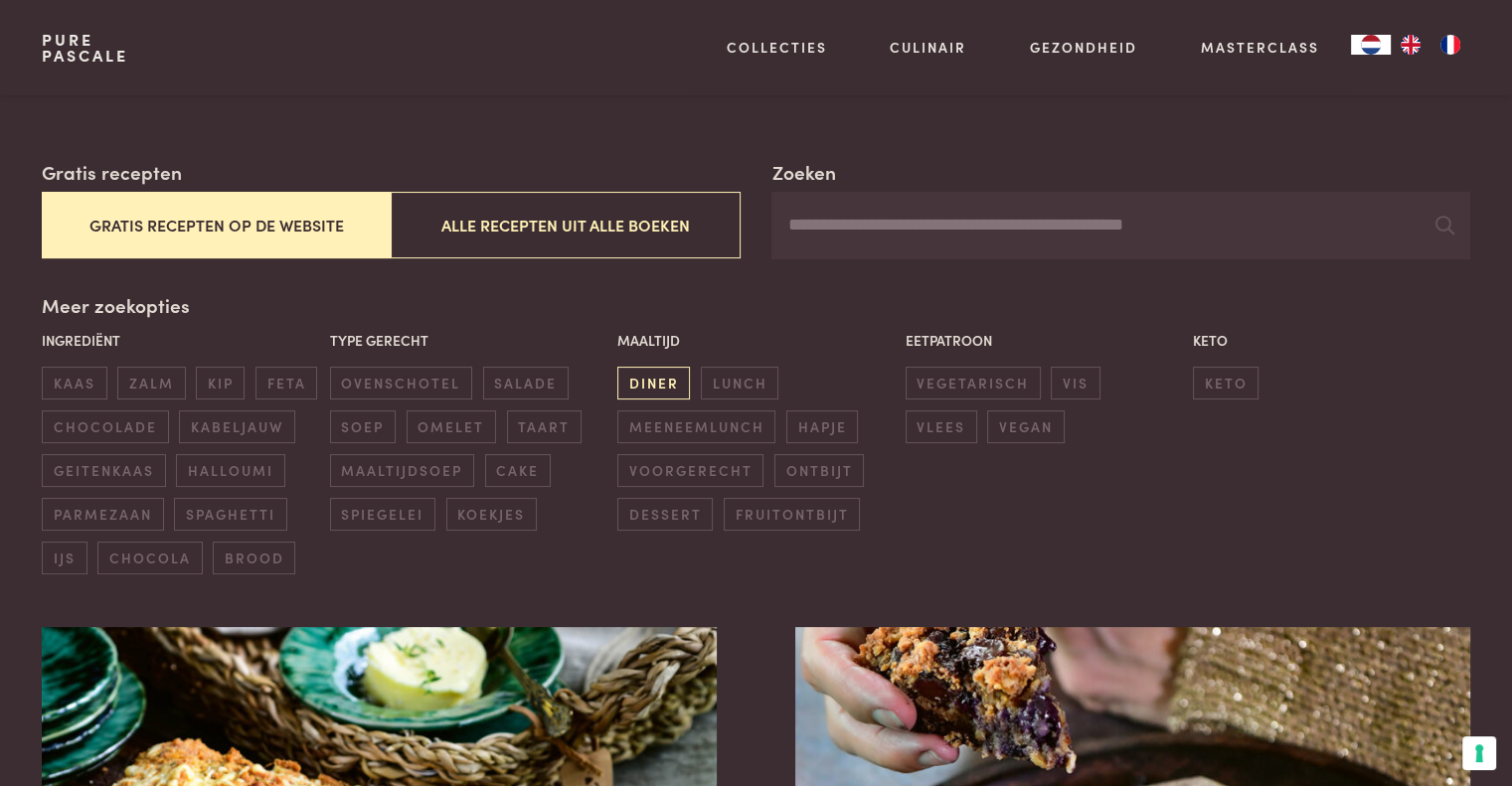 click on "diner" at bounding box center [74, 383] 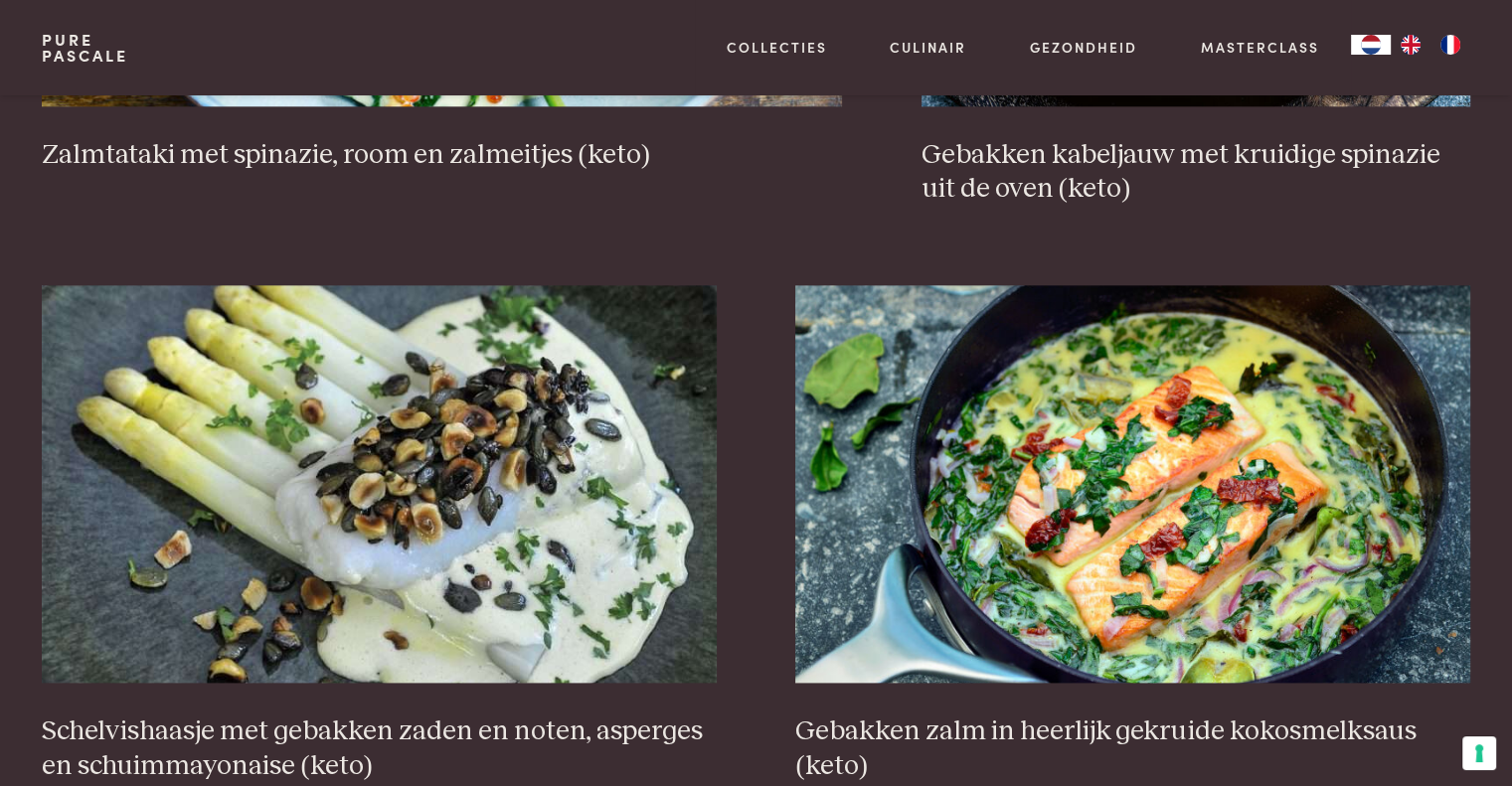 scroll, scrollTop: 2443, scrollLeft: 0, axis: vertical 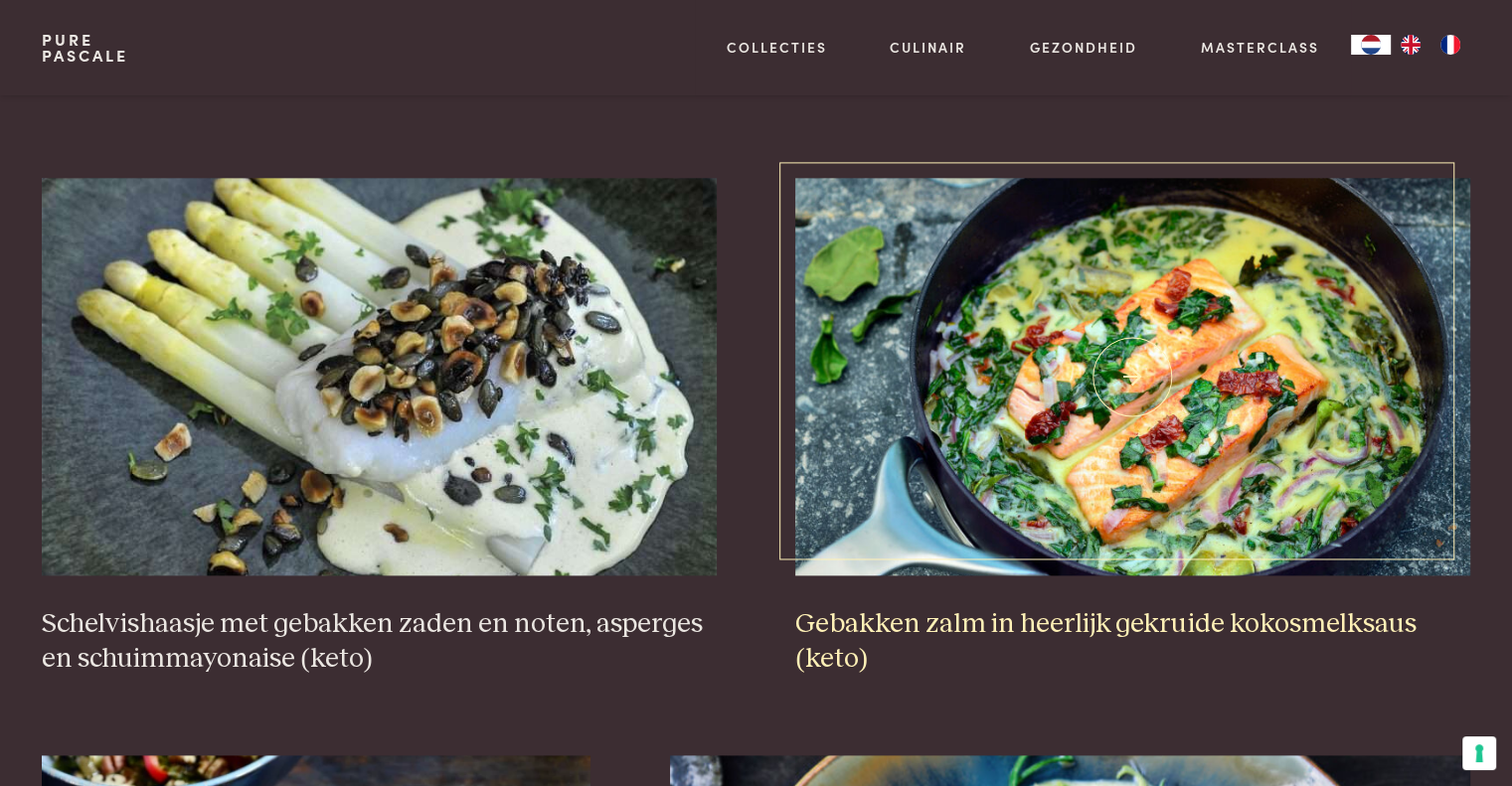 click at bounding box center (1132, 377) 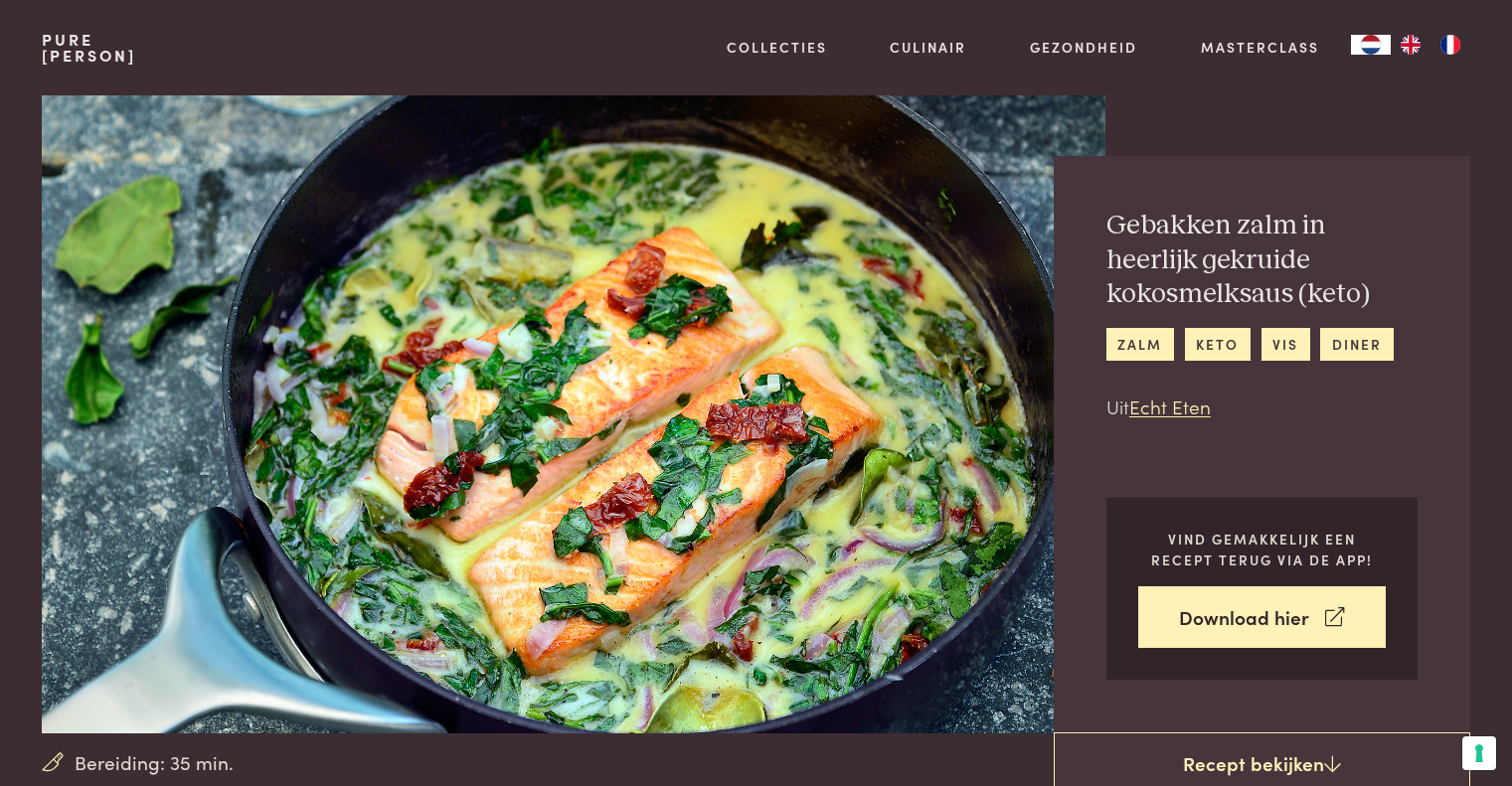 scroll, scrollTop: 0, scrollLeft: 0, axis: both 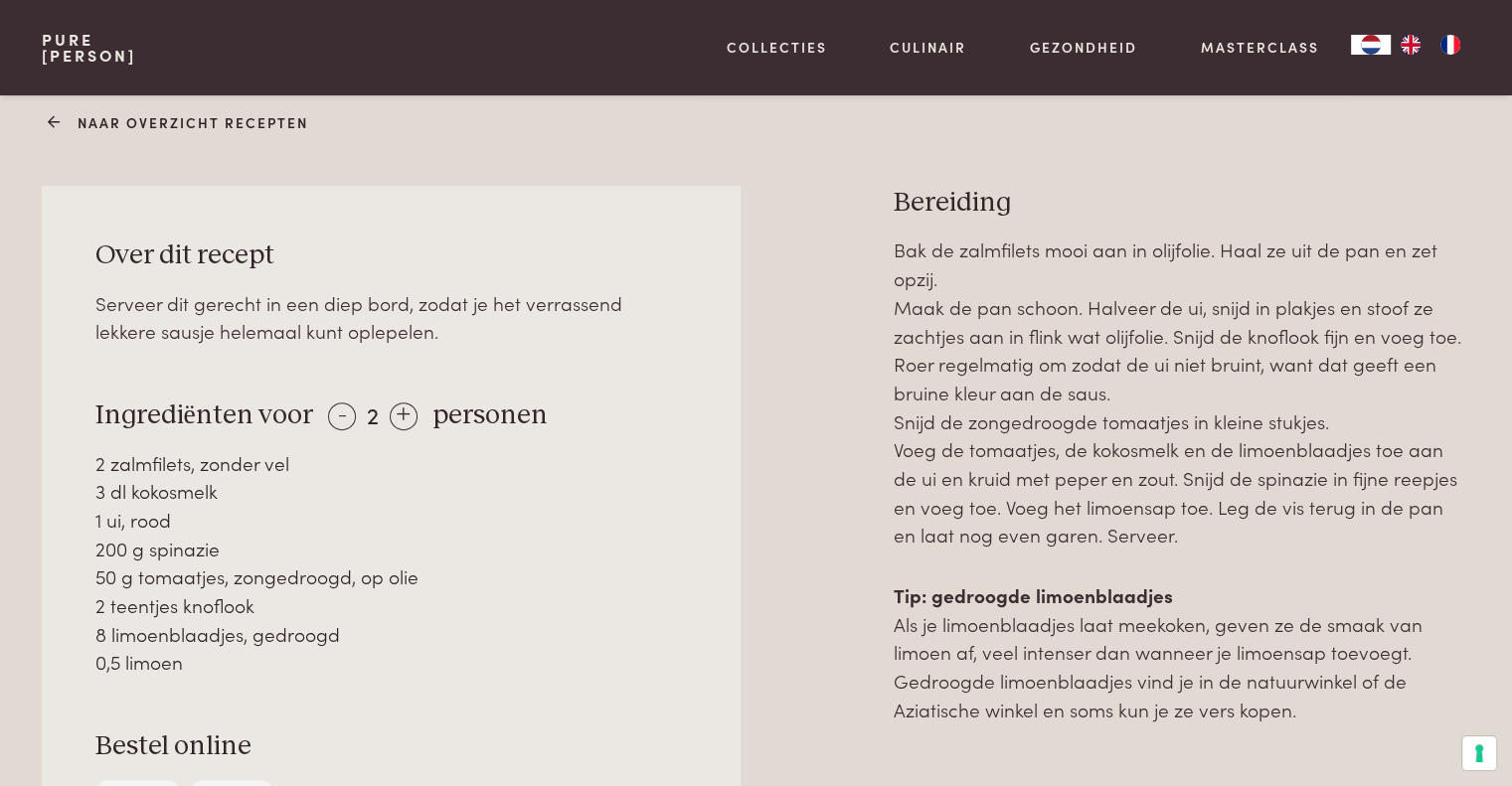 click on "Naar overzicht recepten" at bounding box center (180, 122) 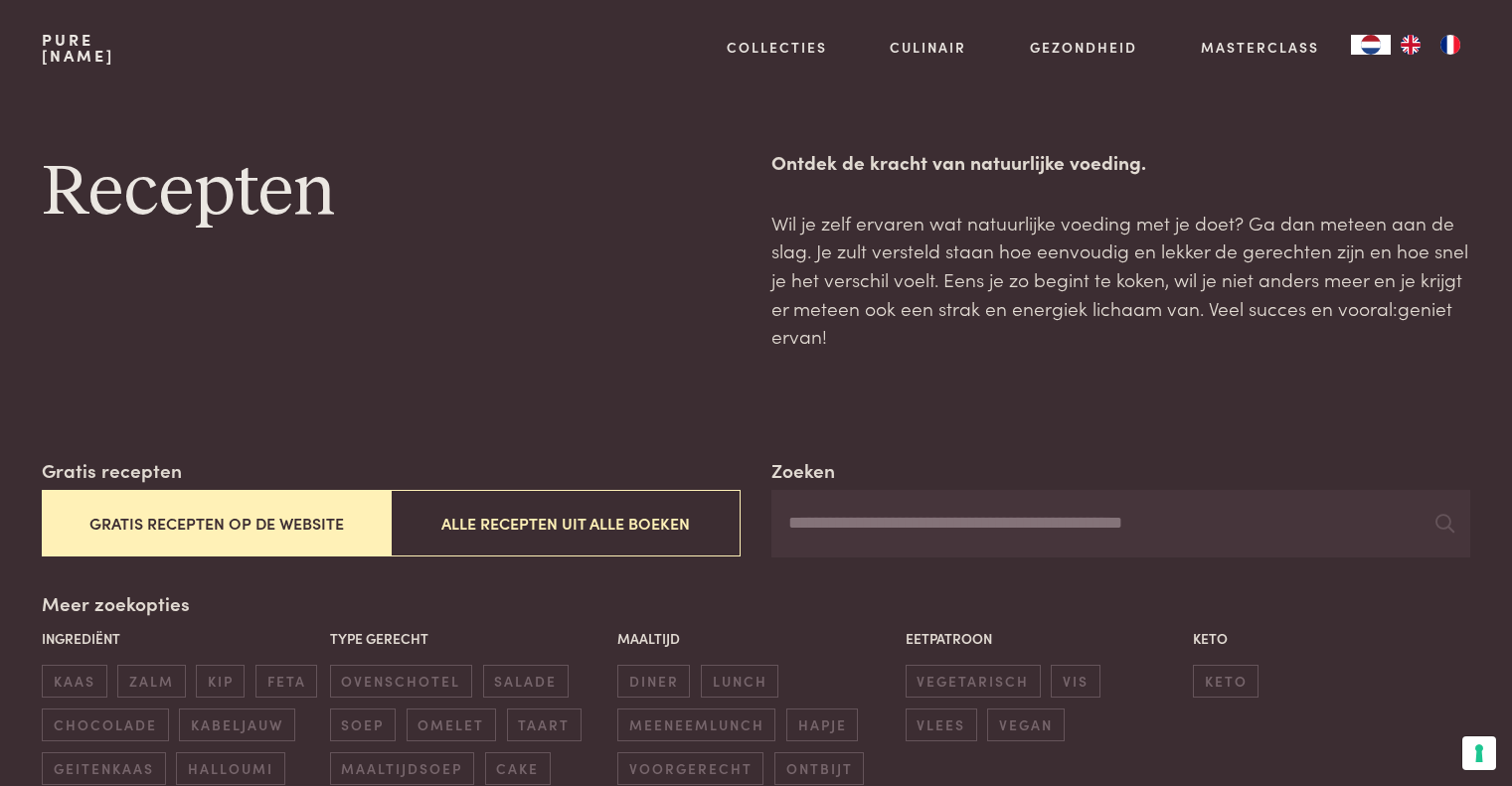 scroll, scrollTop: 0, scrollLeft: 0, axis: both 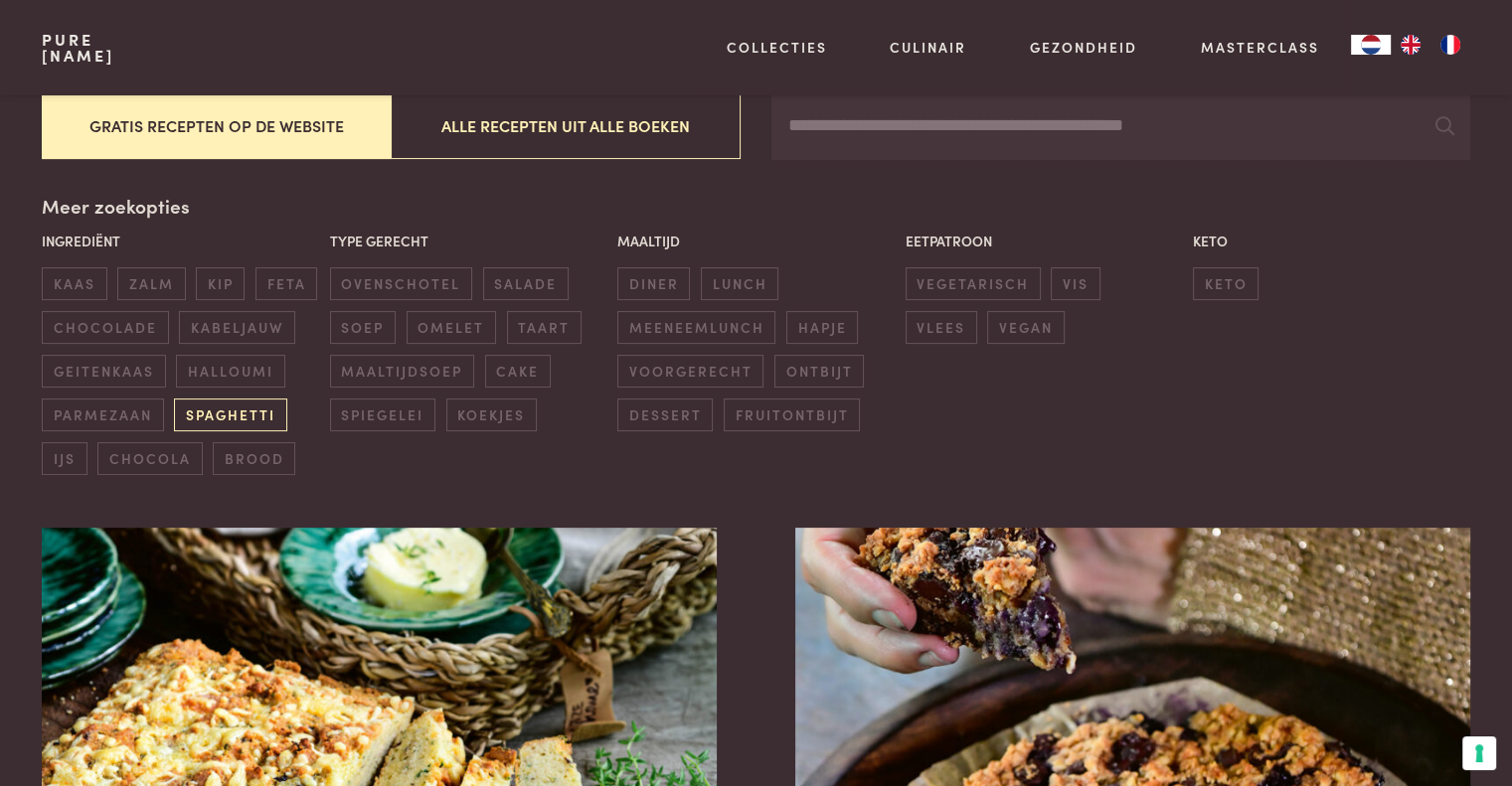 click on "spaghetti" at bounding box center [230, 414] 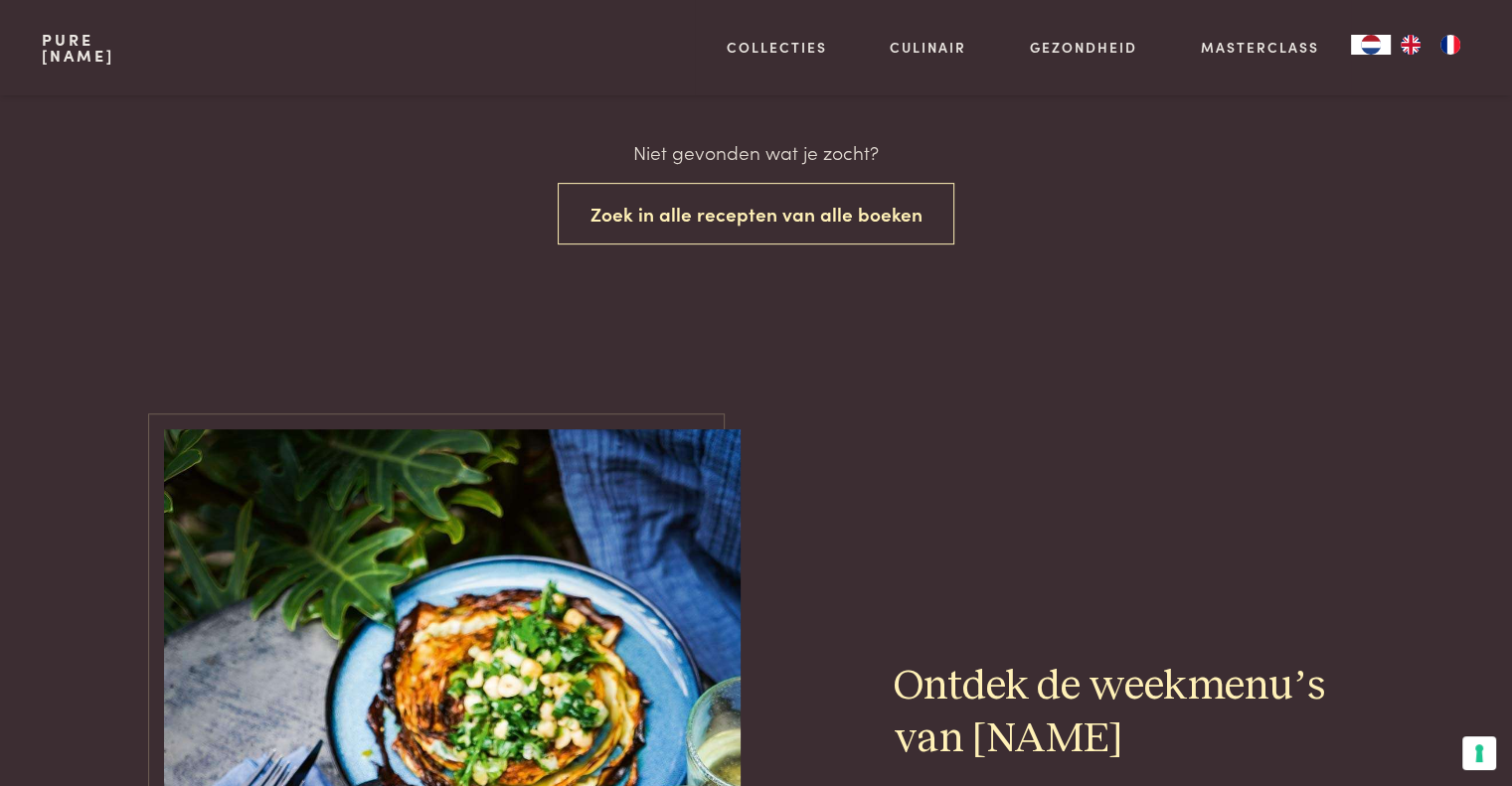 scroll, scrollTop: 787, scrollLeft: 0, axis: vertical 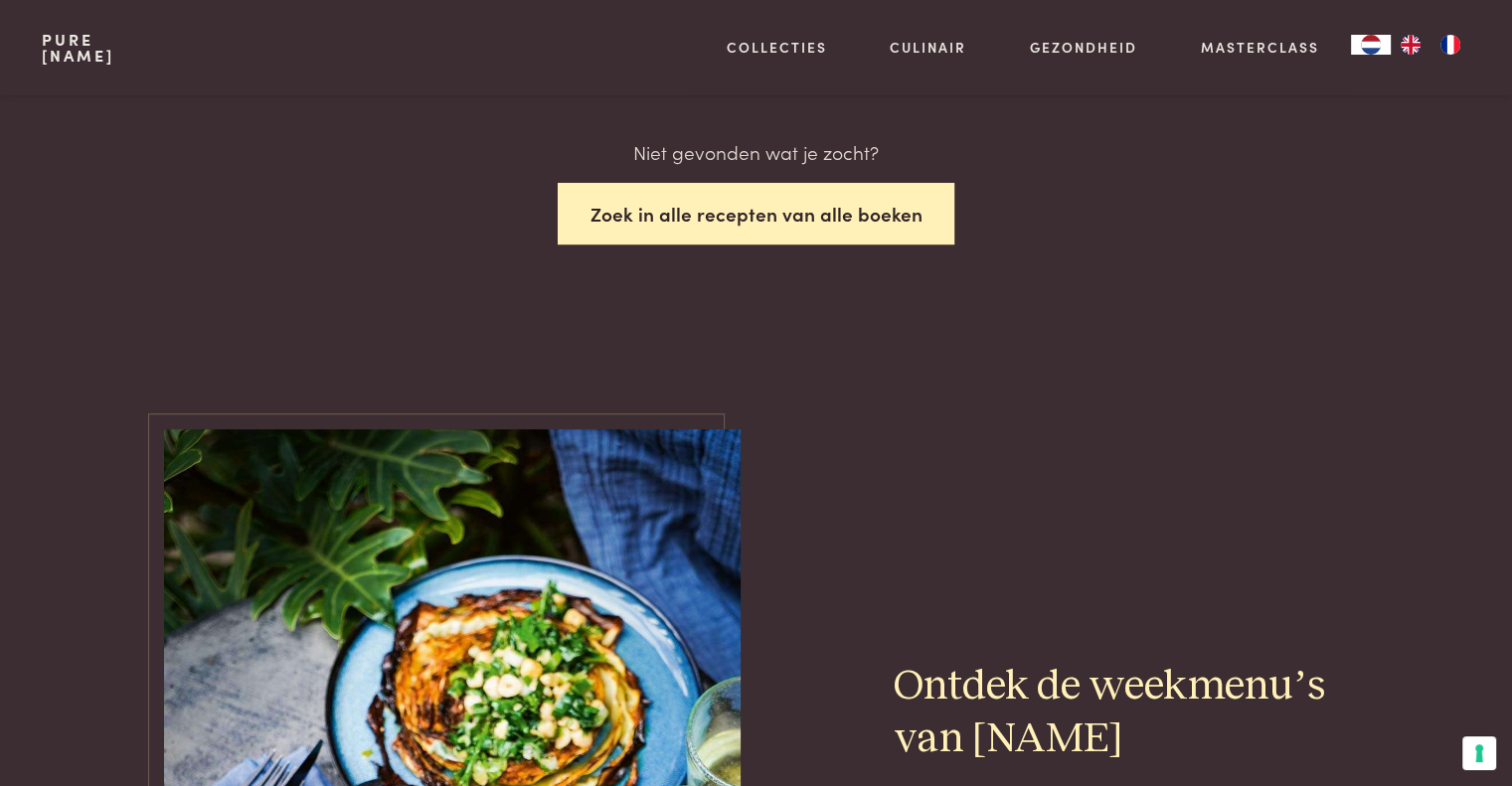 click on "Zoek in  alle recepten van alle boeken" at bounding box center (756, 214) 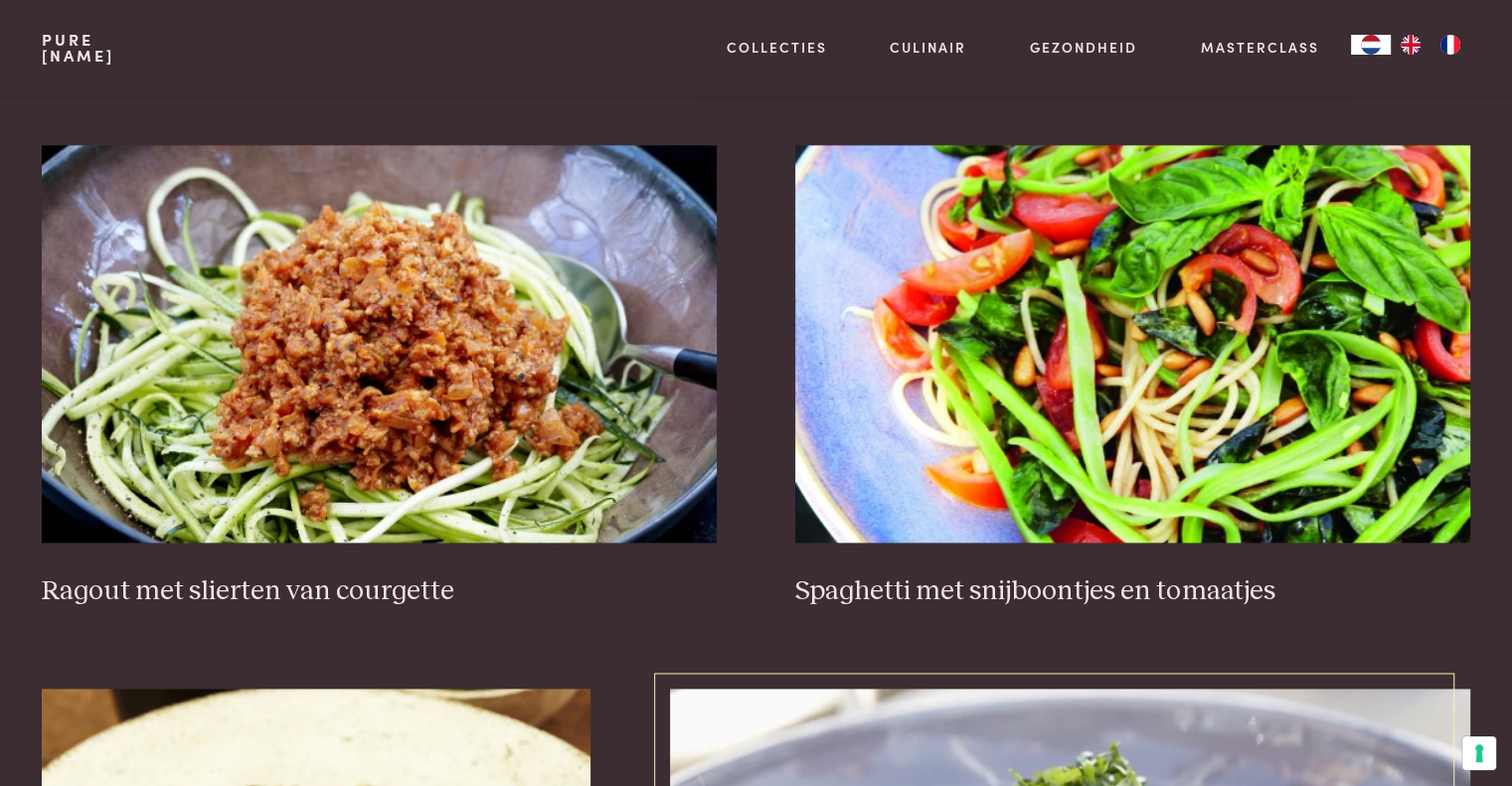 scroll, scrollTop: 2443, scrollLeft: 0, axis: vertical 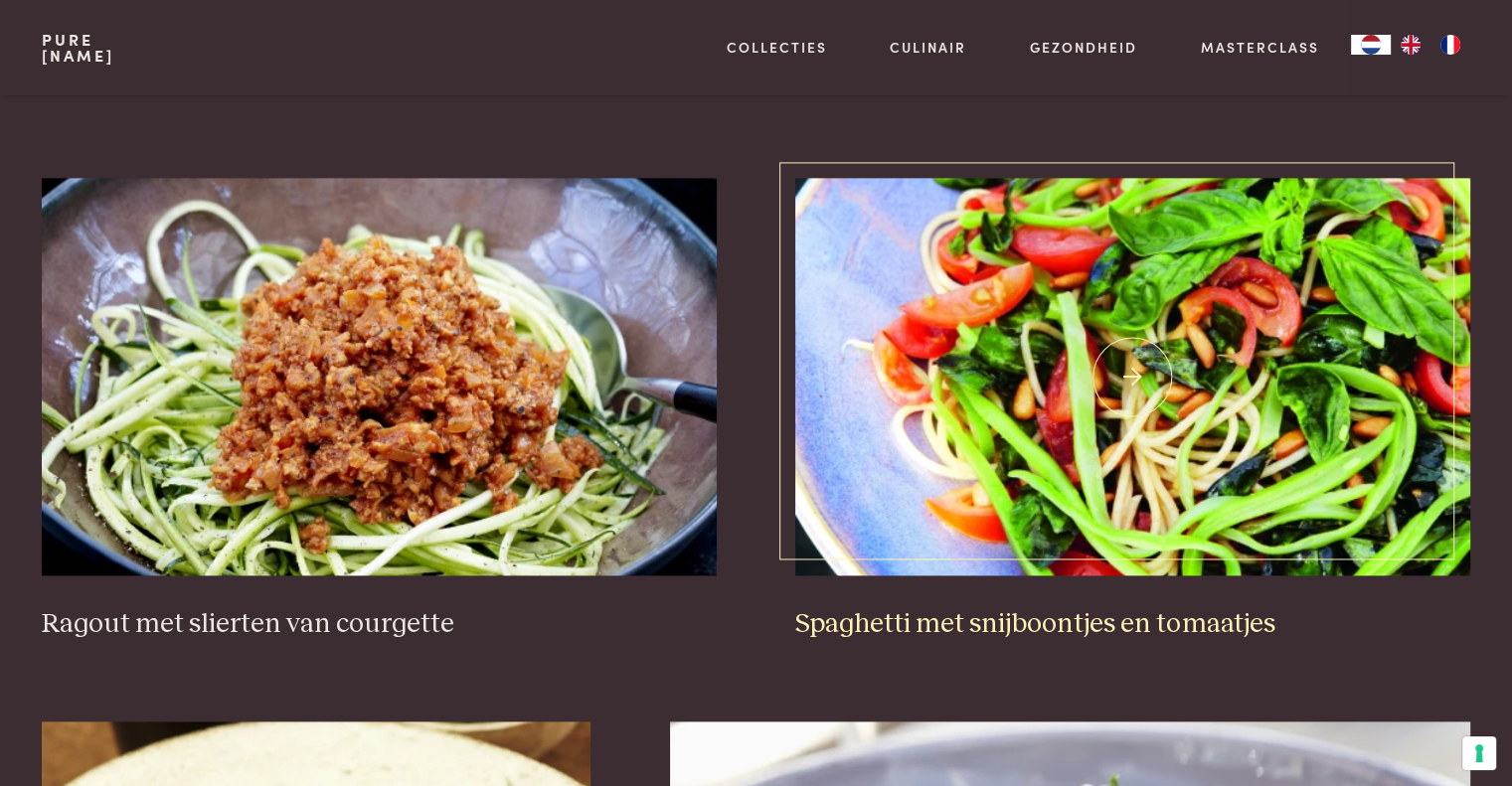 click at bounding box center [1132, 377] 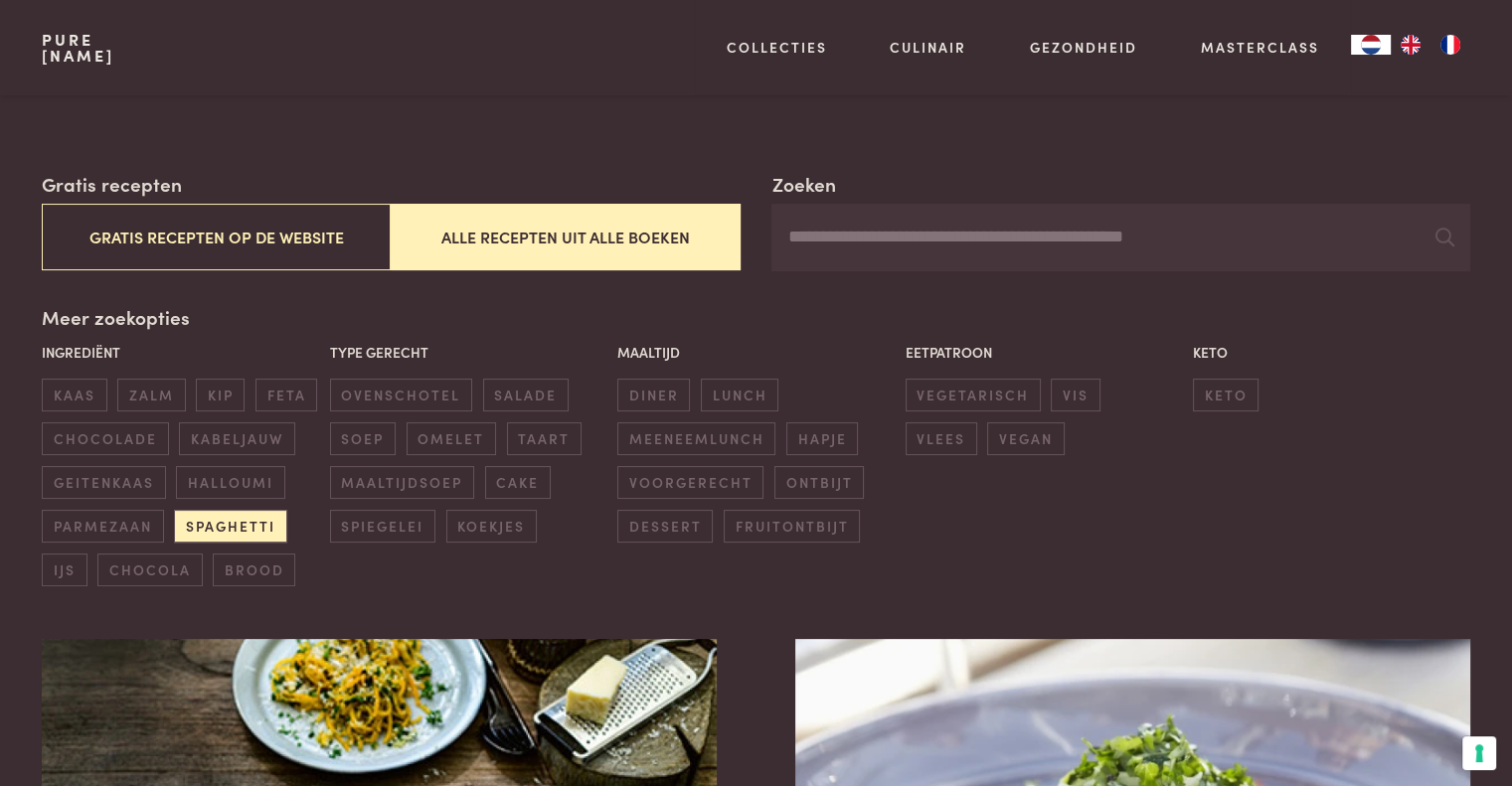 scroll, scrollTop: 257, scrollLeft: 0, axis: vertical 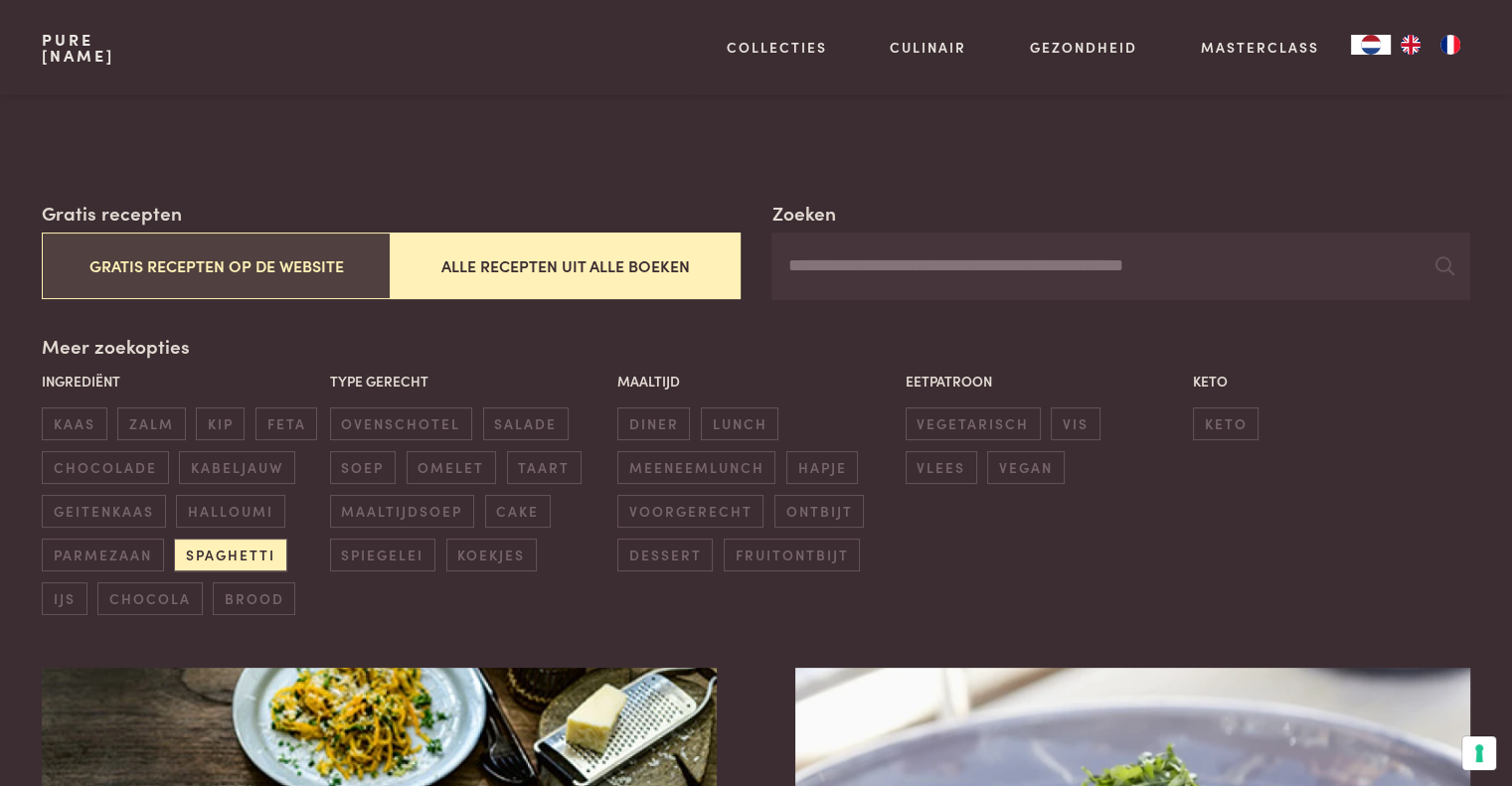 click on "Gratis recepten op de website" at bounding box center [216, 265] 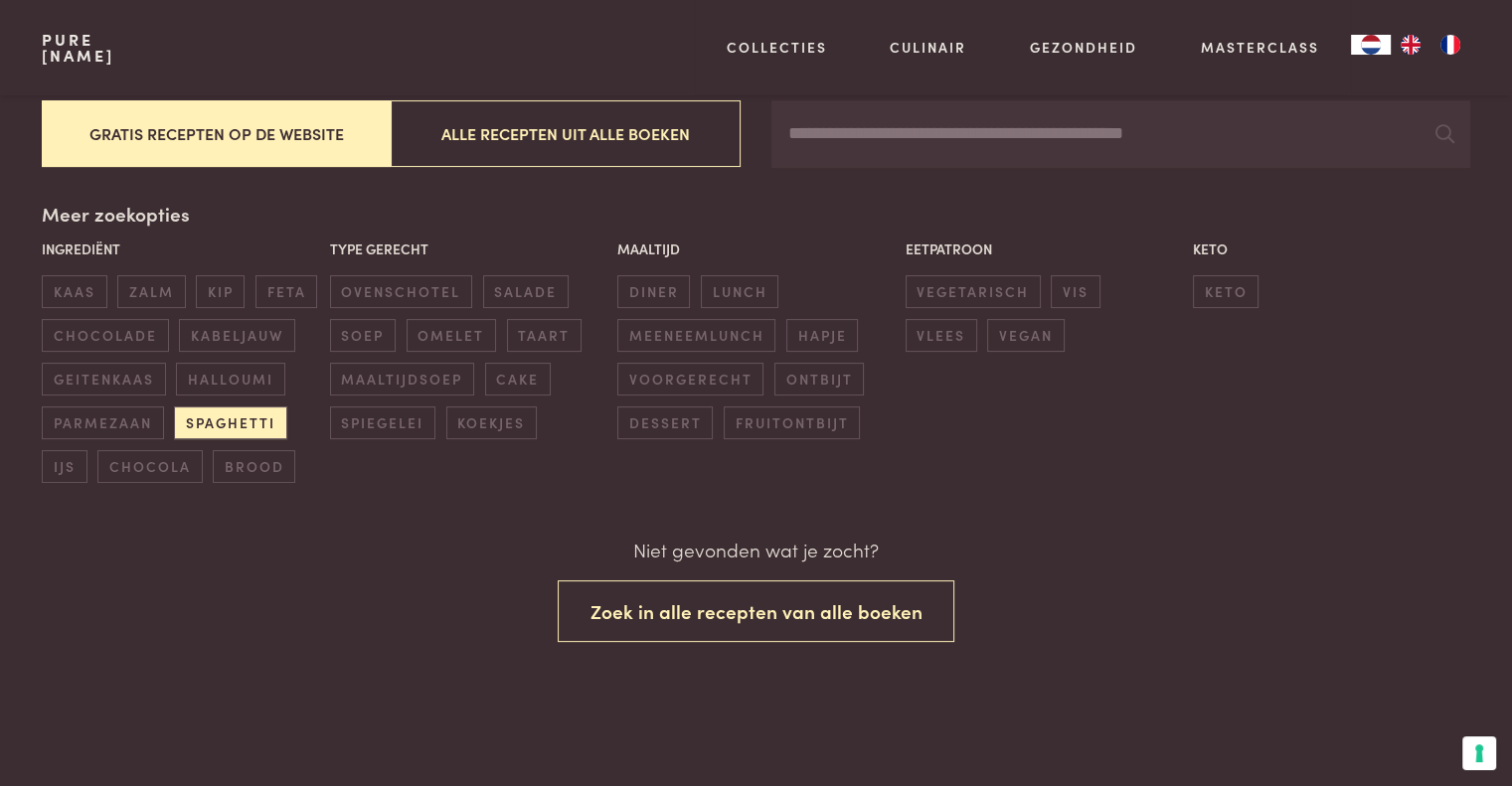 click on "Gratis recepten op de website" at bounding box center (216, 133) 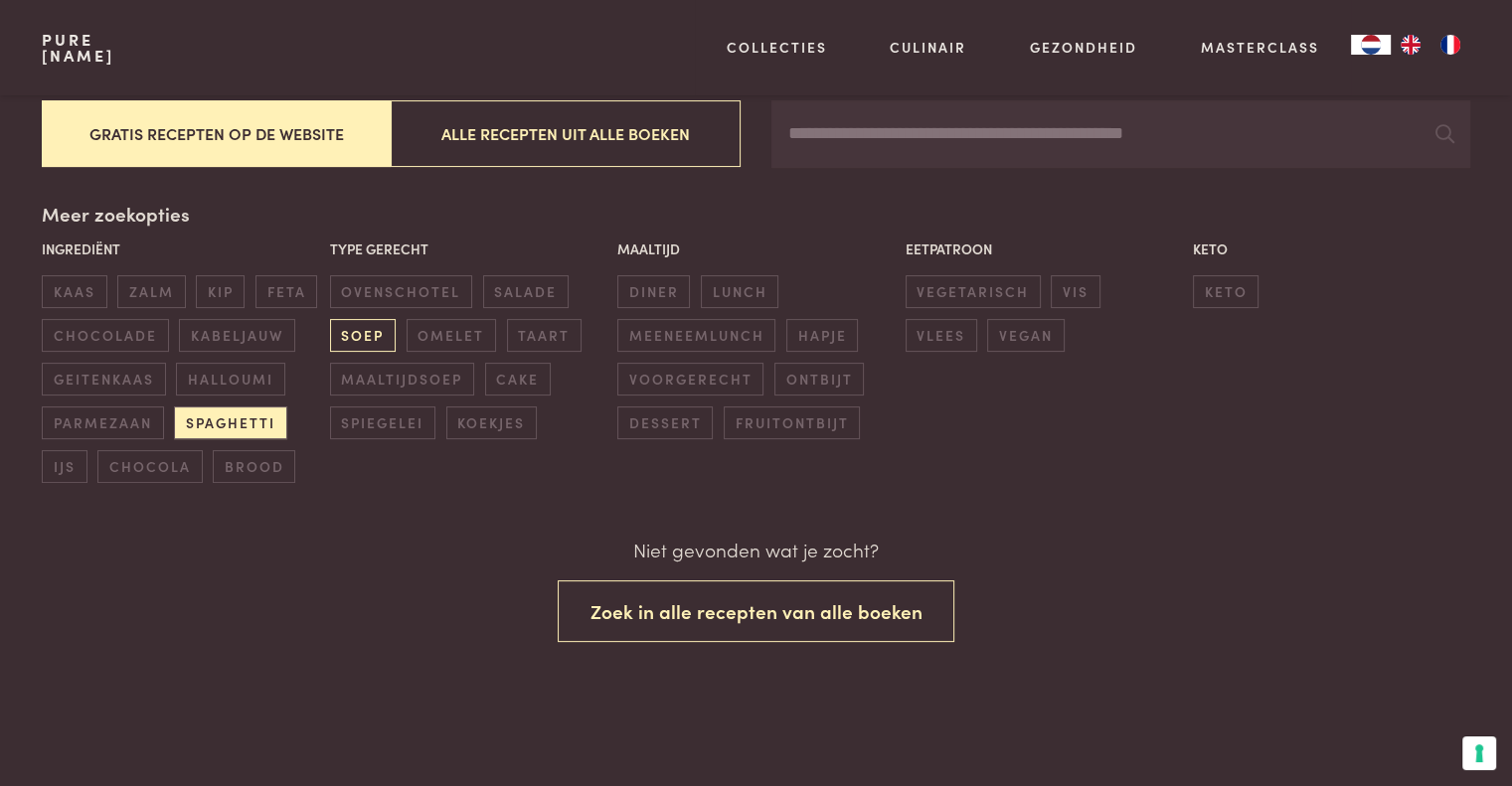 click on "soep" at bounding box center (220, 291) 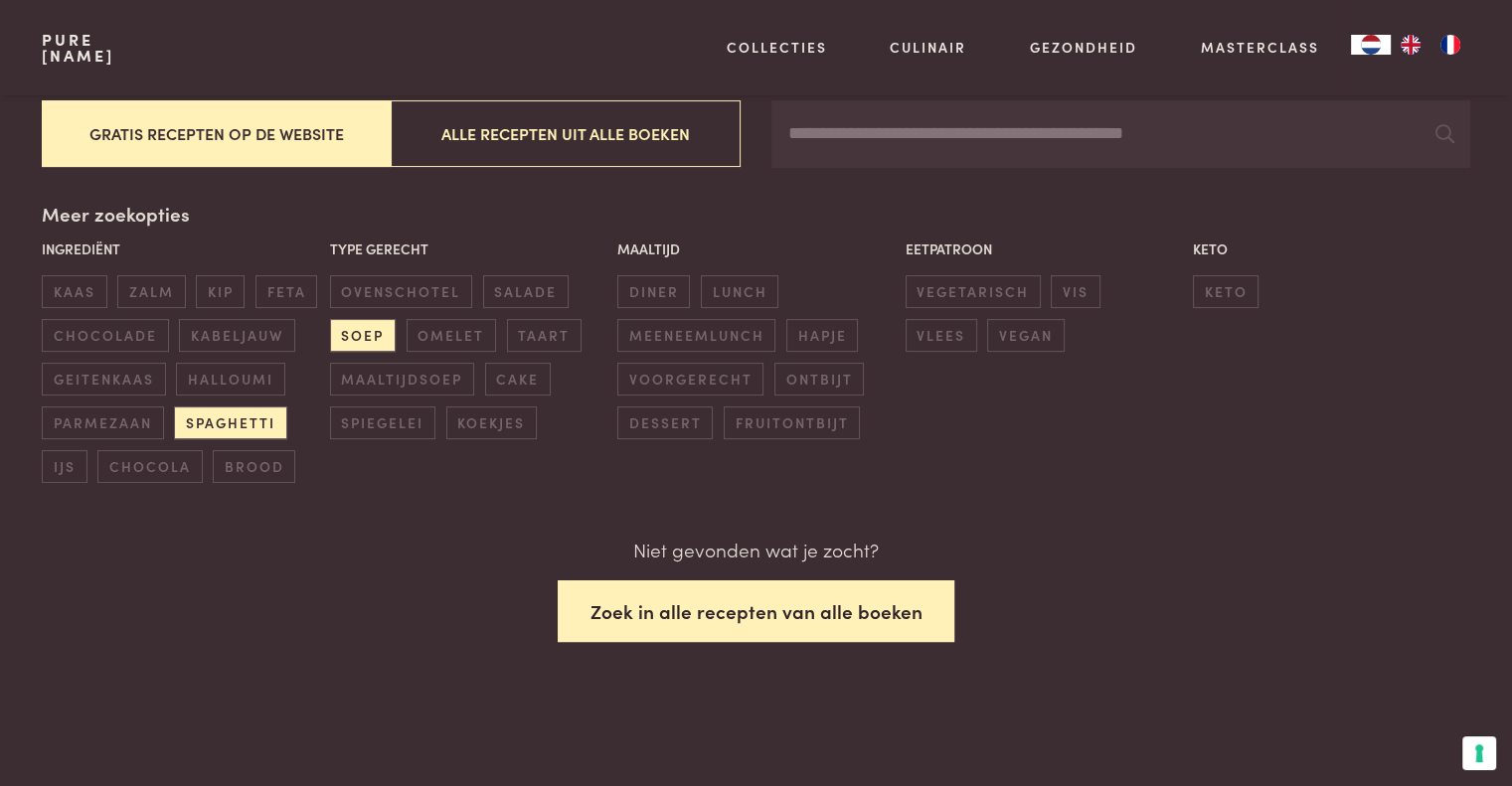 scroll, scrollTop: 390, scrollLeft: 0, axis: vertical 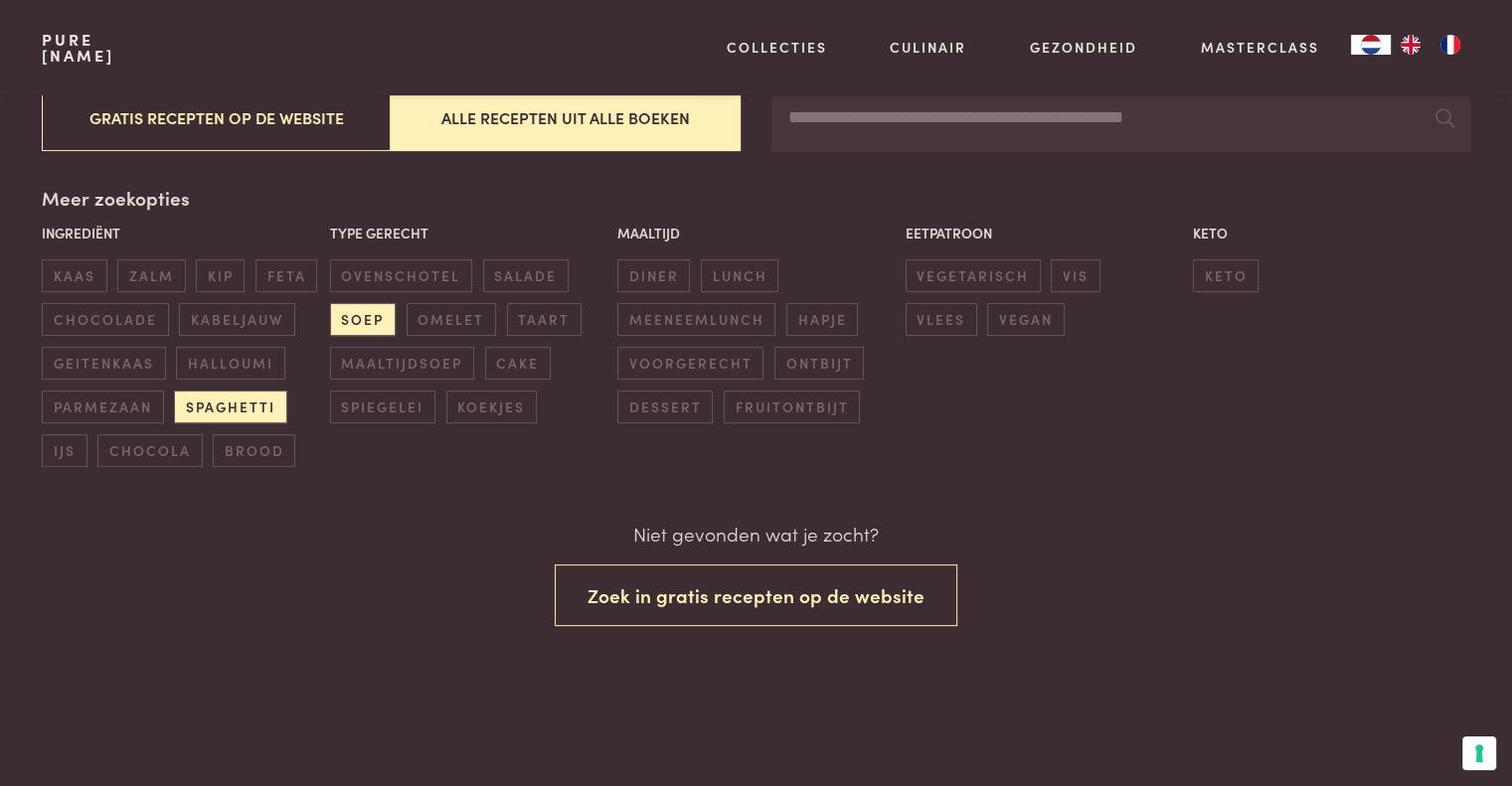 drag, startPoint x: 386, startPoint y: 229, endPoint x: 305, endPoint y: 247, distance: 82.9759 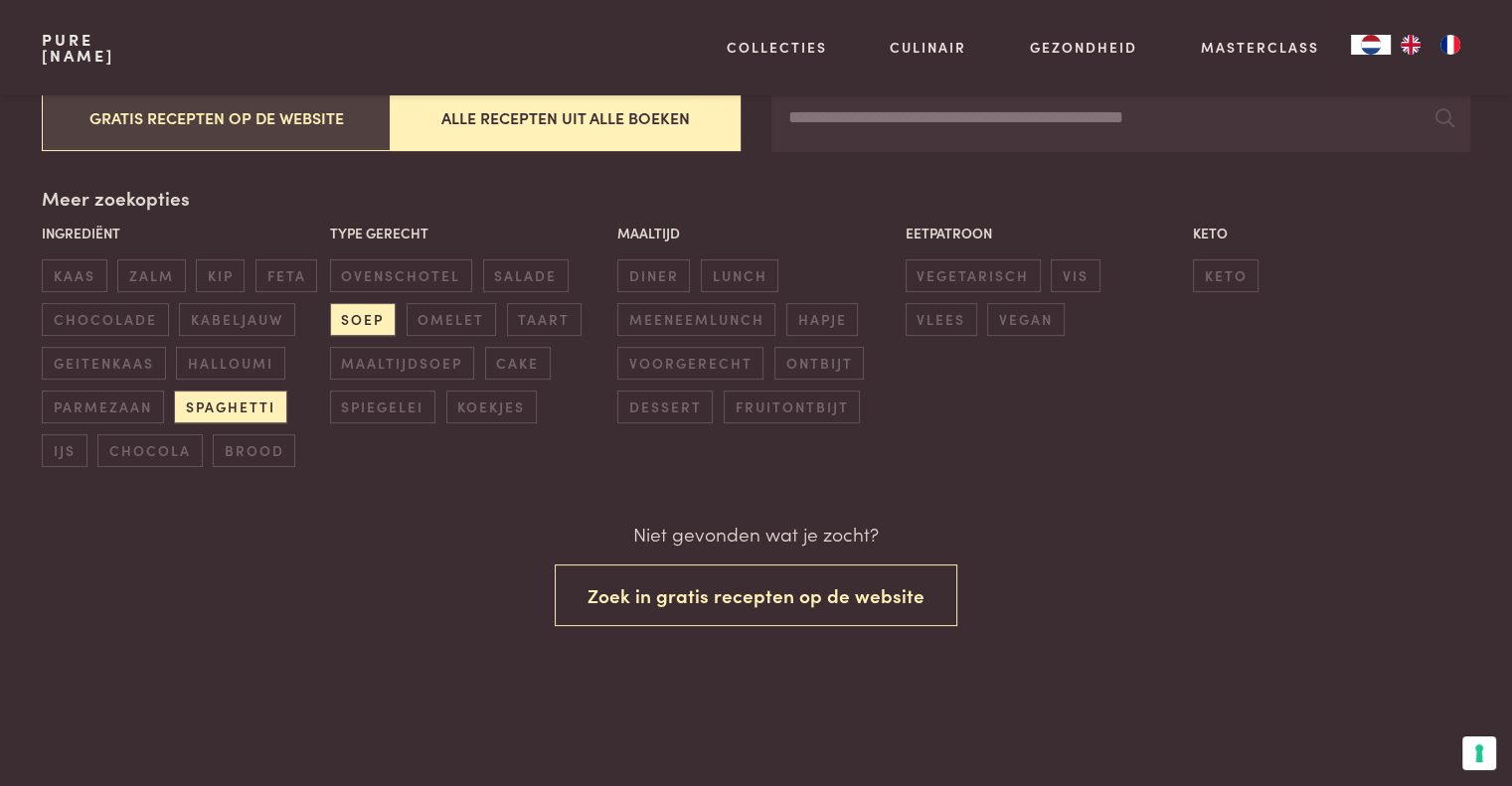 click on "Gratis recepten op de website" at bounding box center [216, 117] 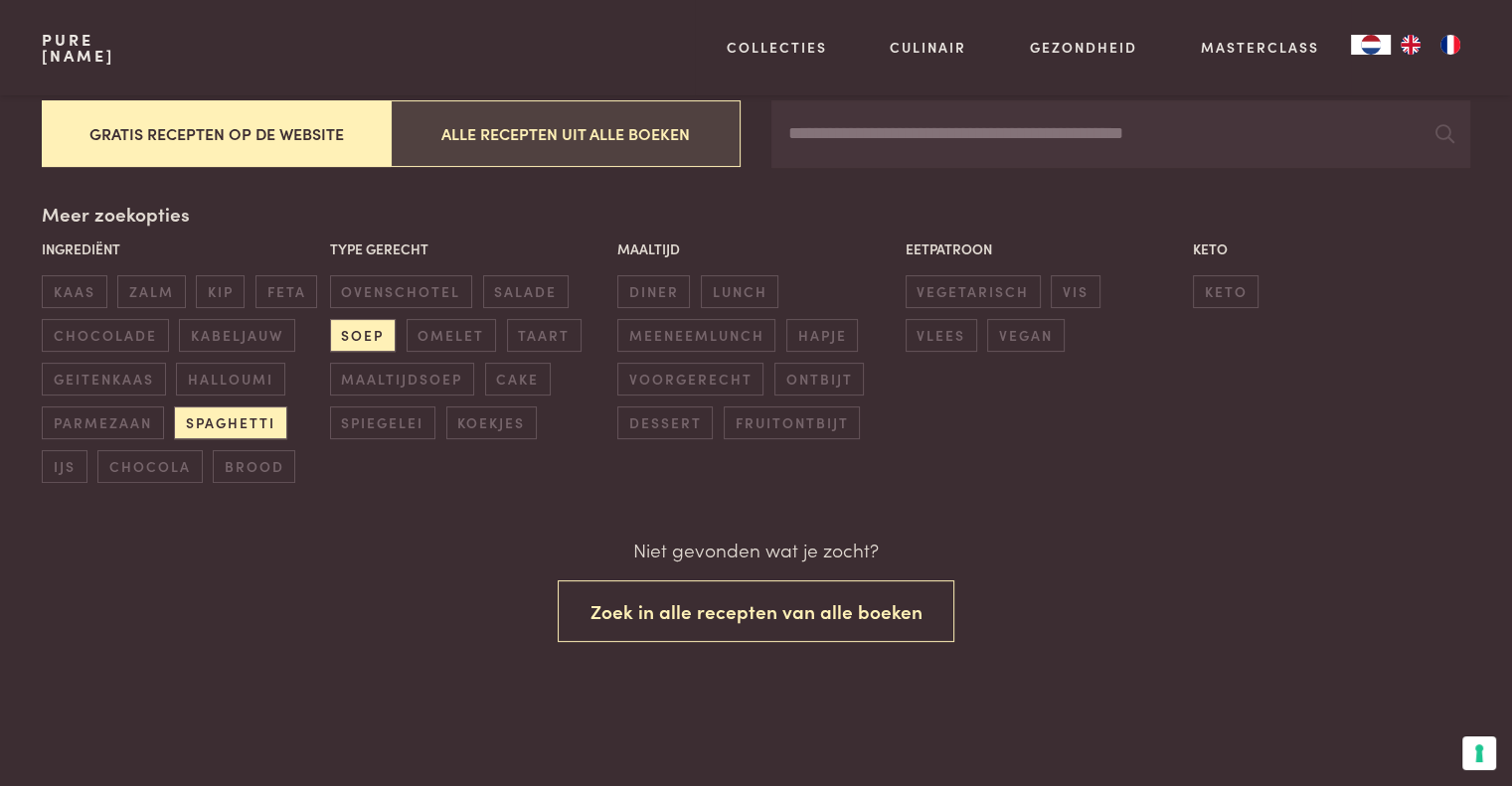 click on "Alle recepten uit alle boeken" at bounding box center [565, 133] 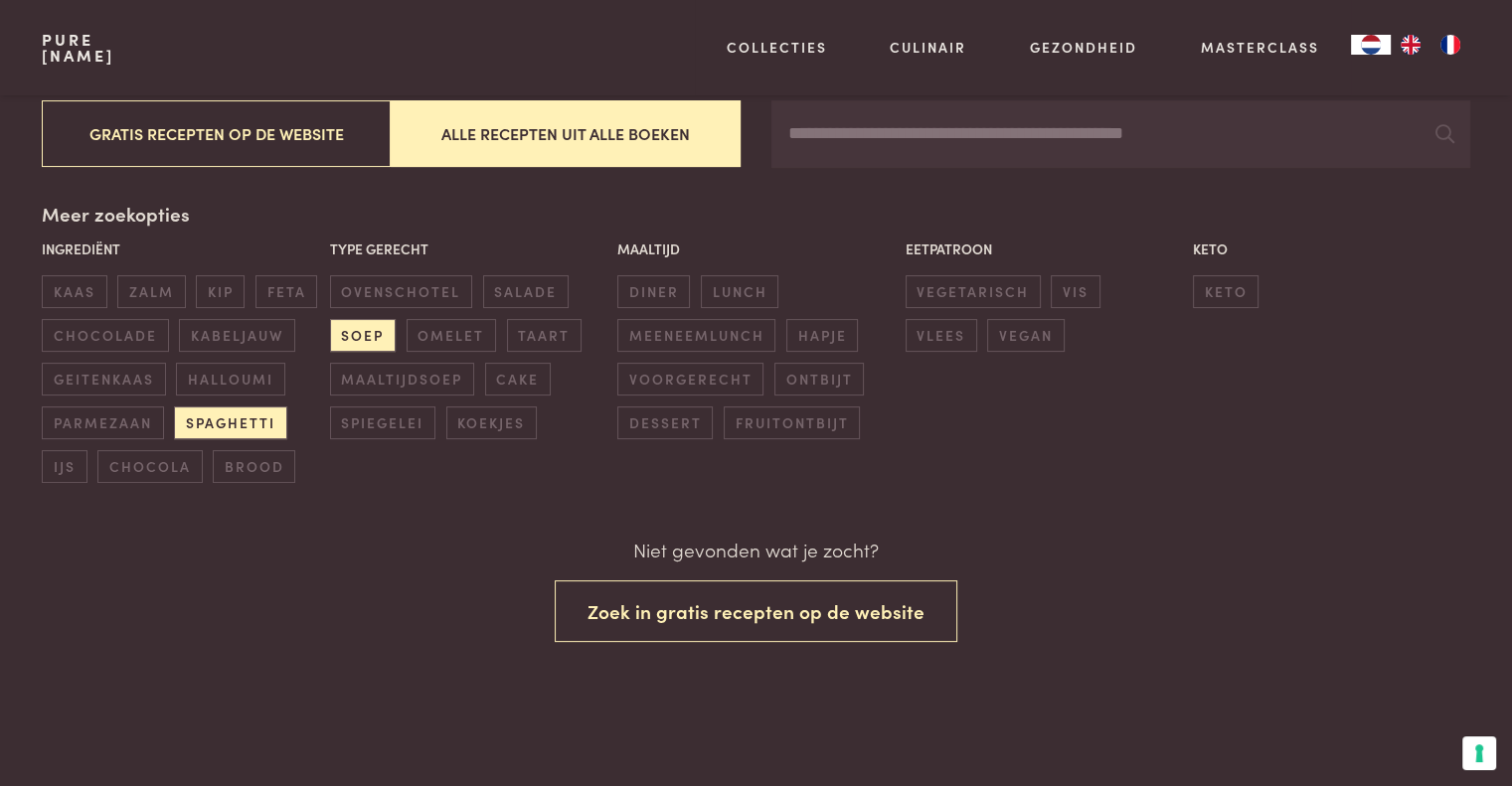 scroll, scrollTop: 390, scrollLeft: 0, axis: vertical 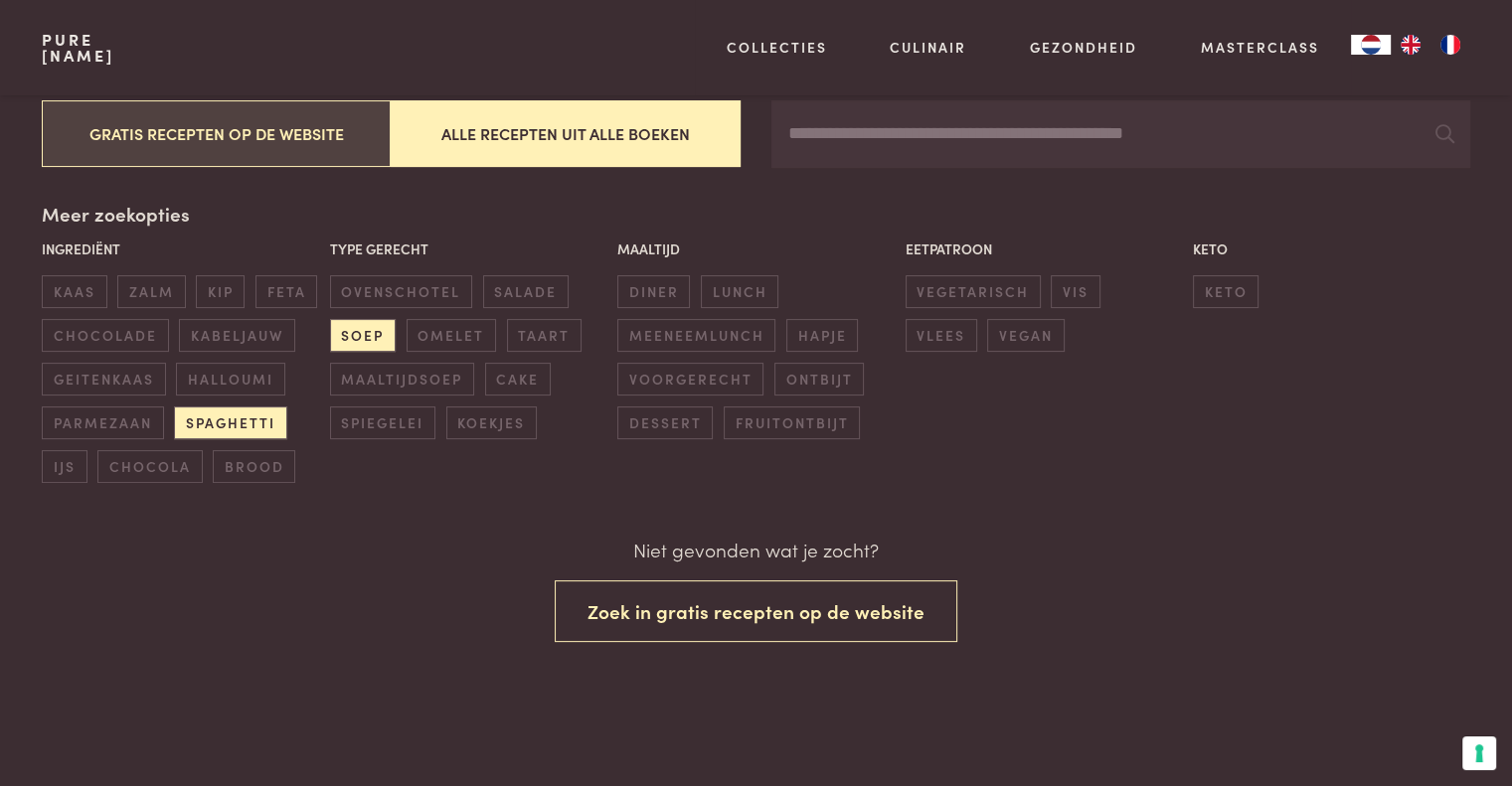 click on "Gratis recepten op de website" at bounding box center (216, 133) 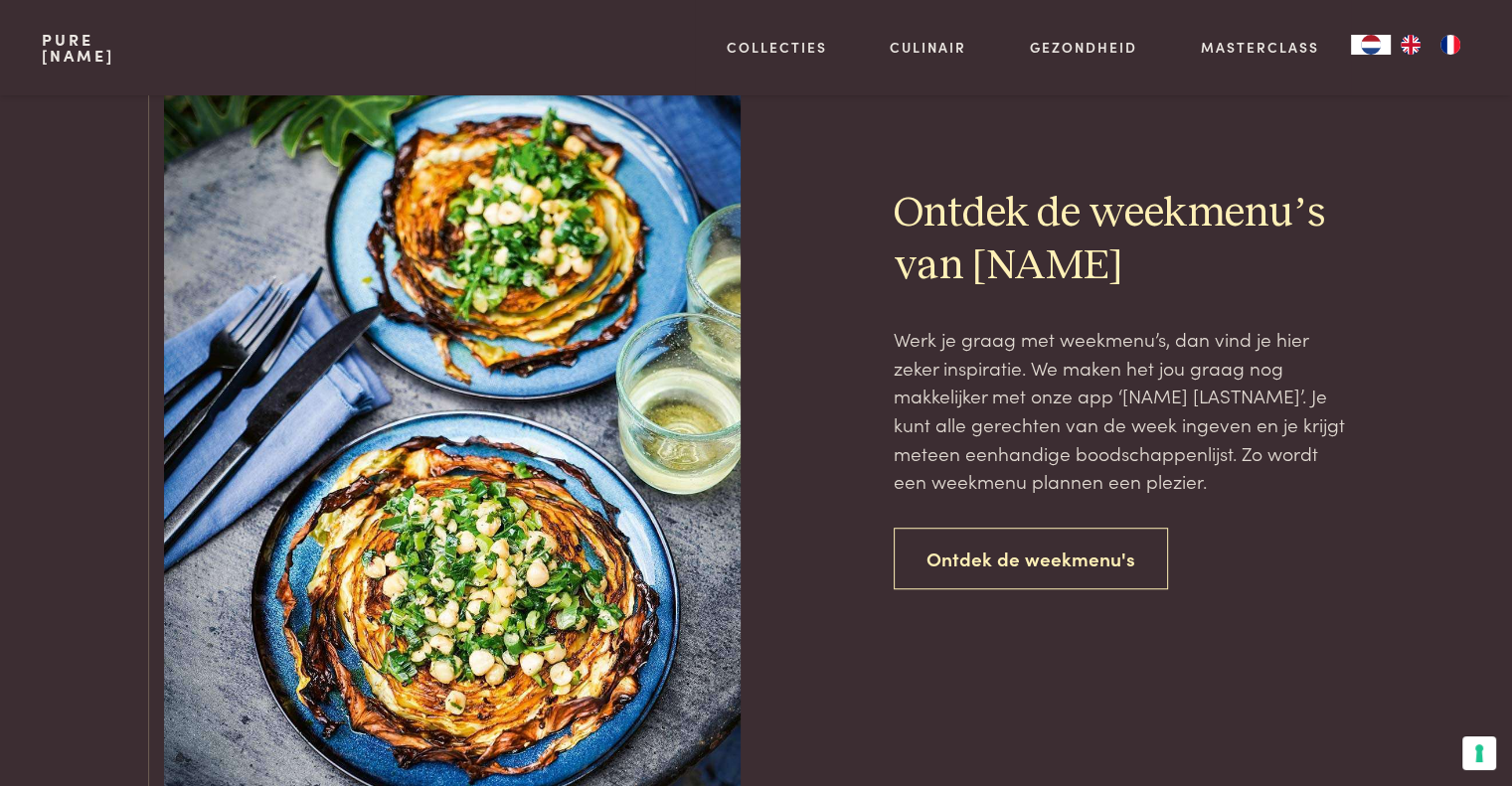 scroll, scrollTop: 886, scrollLeft: 0, axis: vertical 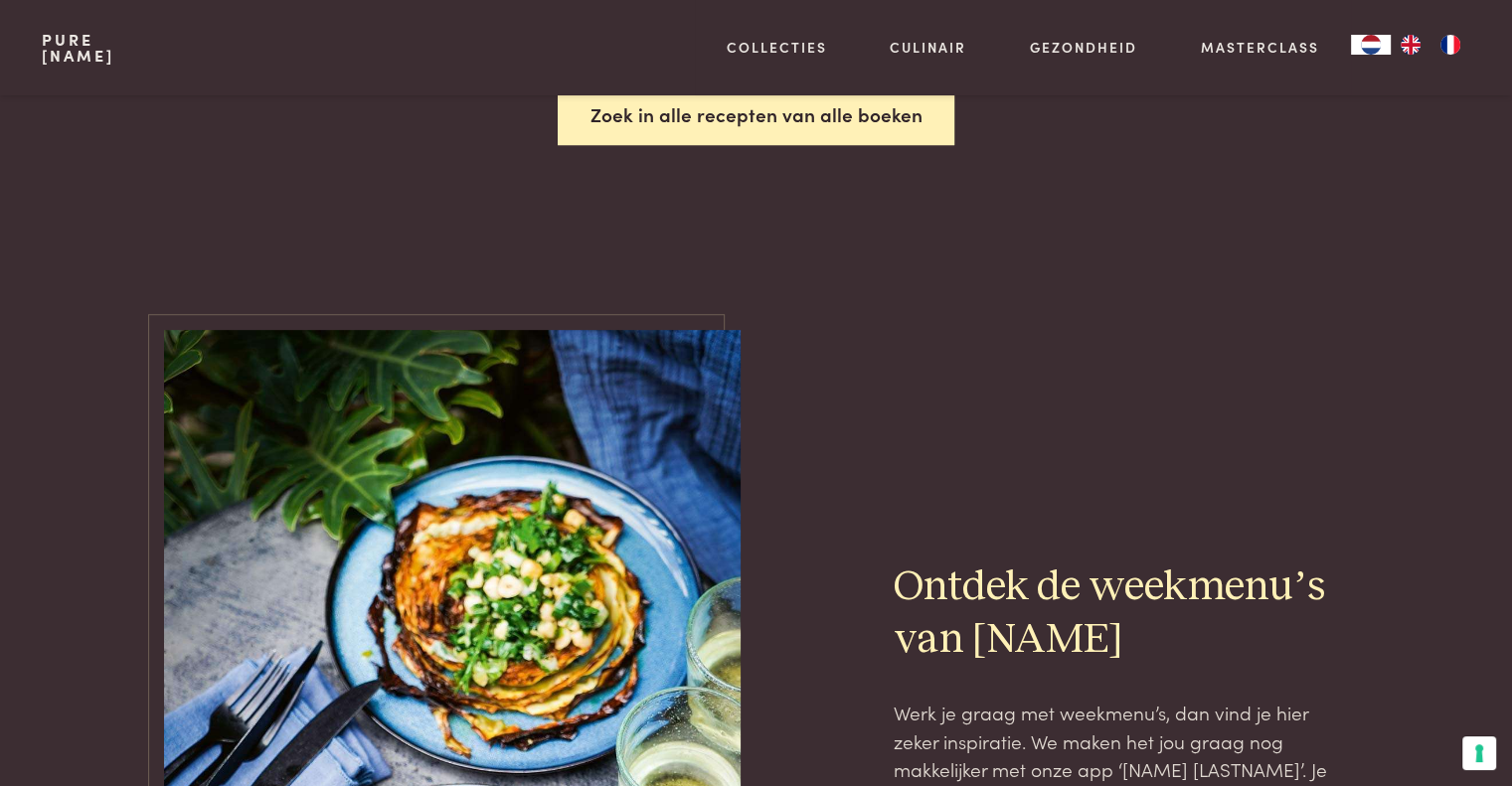 click on "Zoek in  alle recepten van alle boeken" at bounding box center [756, 114] 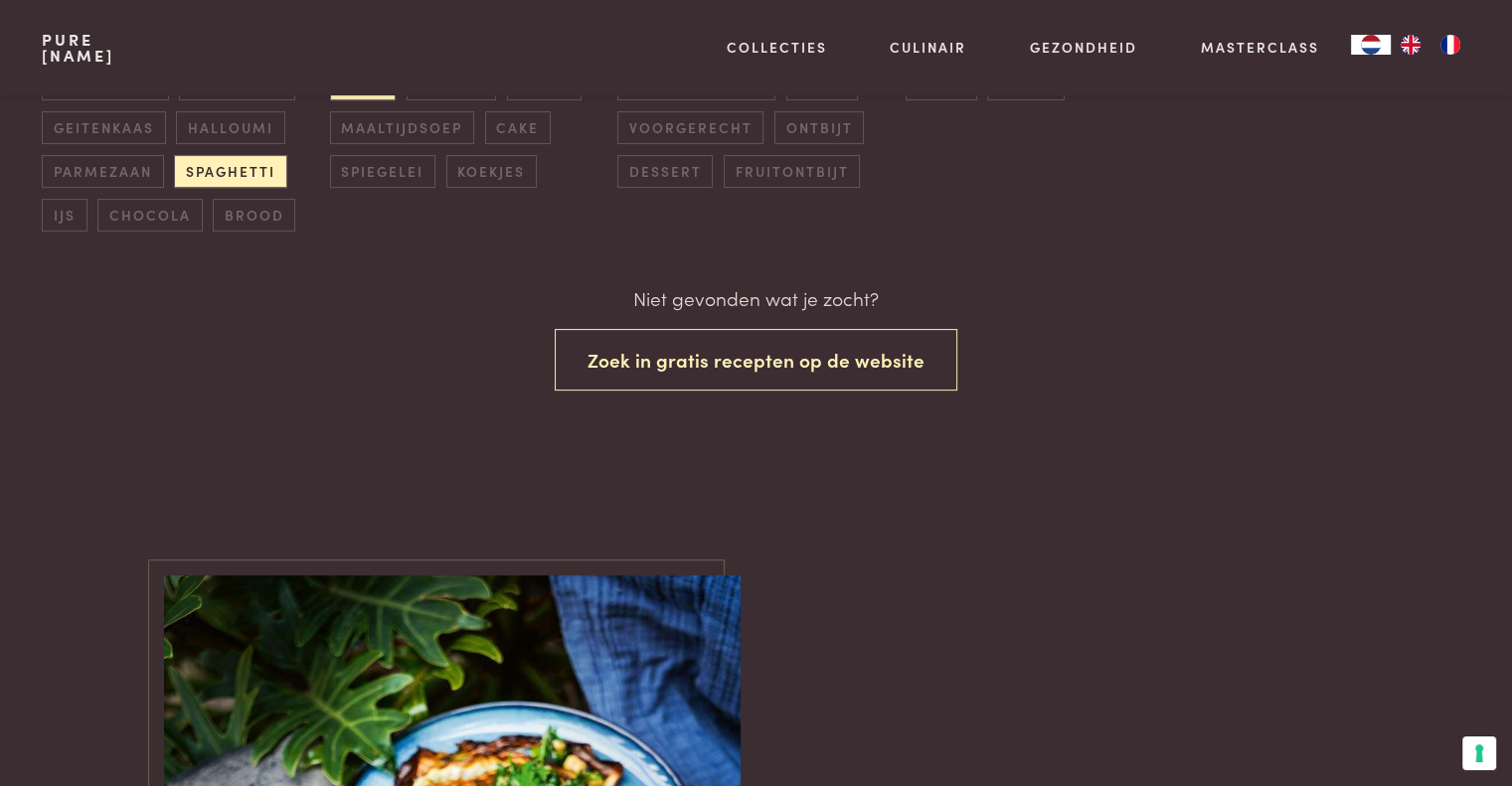 scroll, scrollTop: 390, scrollLeft: 0, axis: vertical 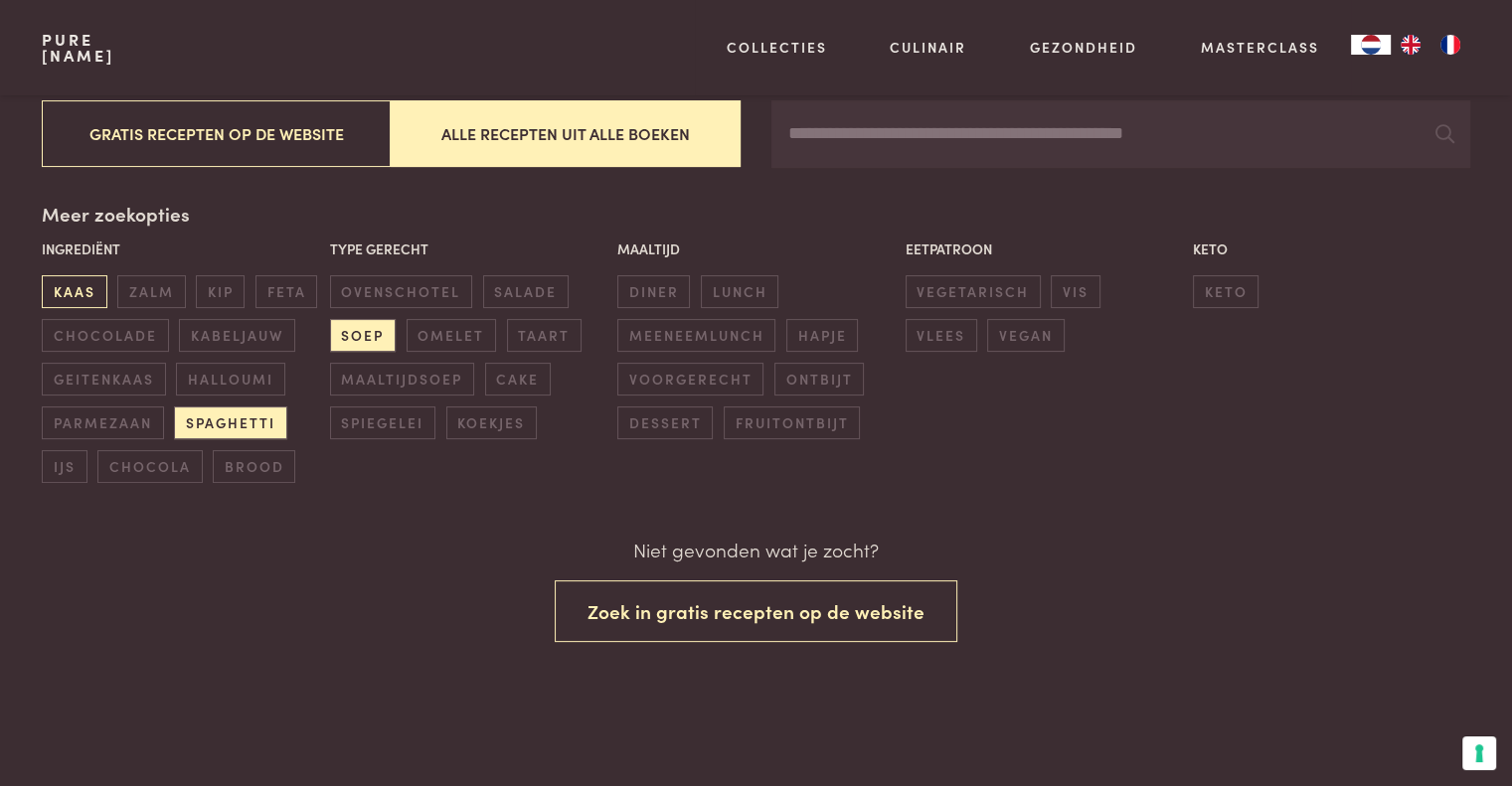 click on "kaas" at bounding box center [74, 291] 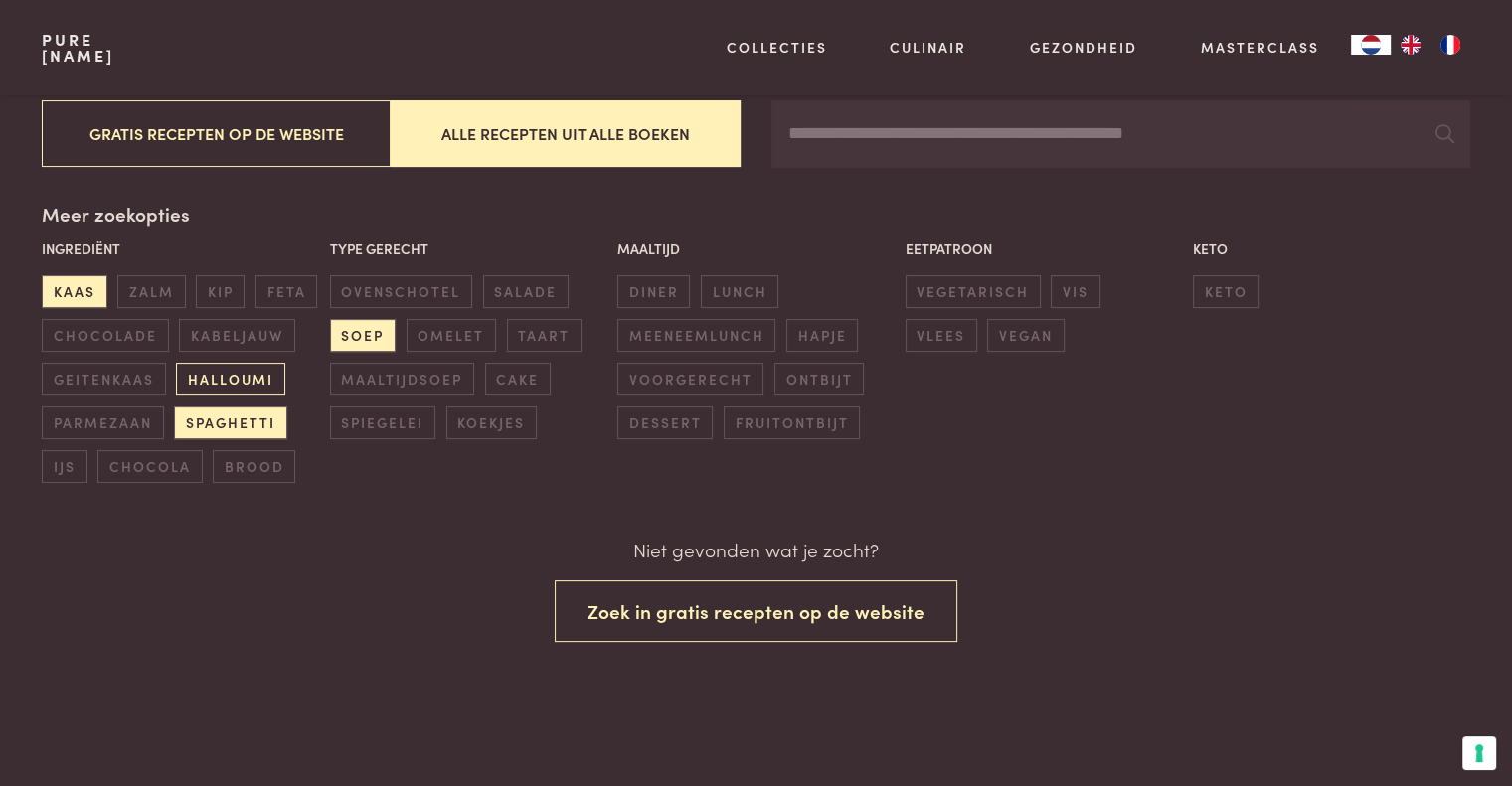 click on "halloumi" at bounding box center (230, 379) 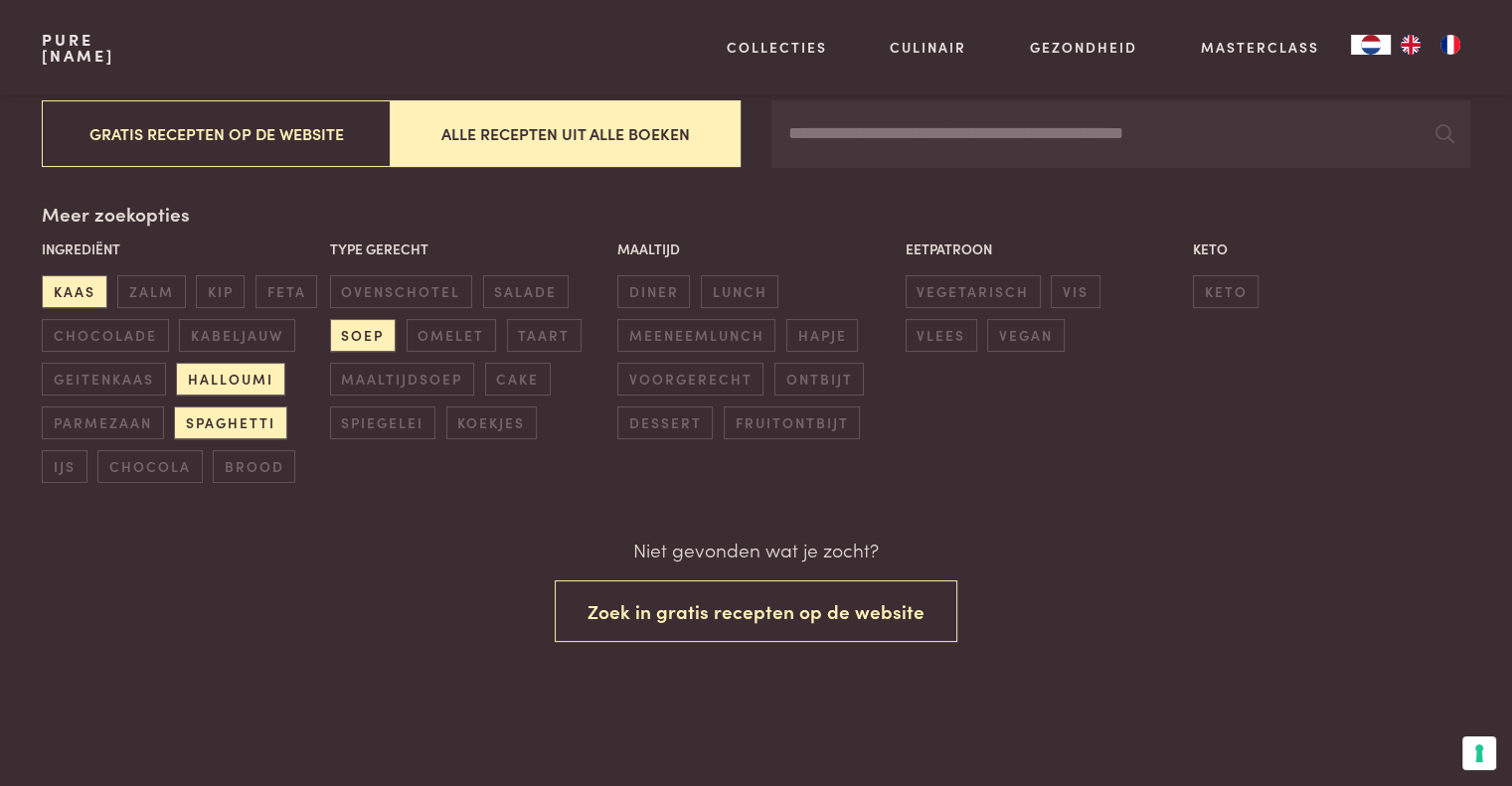 scroll, scrollTop: 390, scrollLeft: 0, axis: vertical 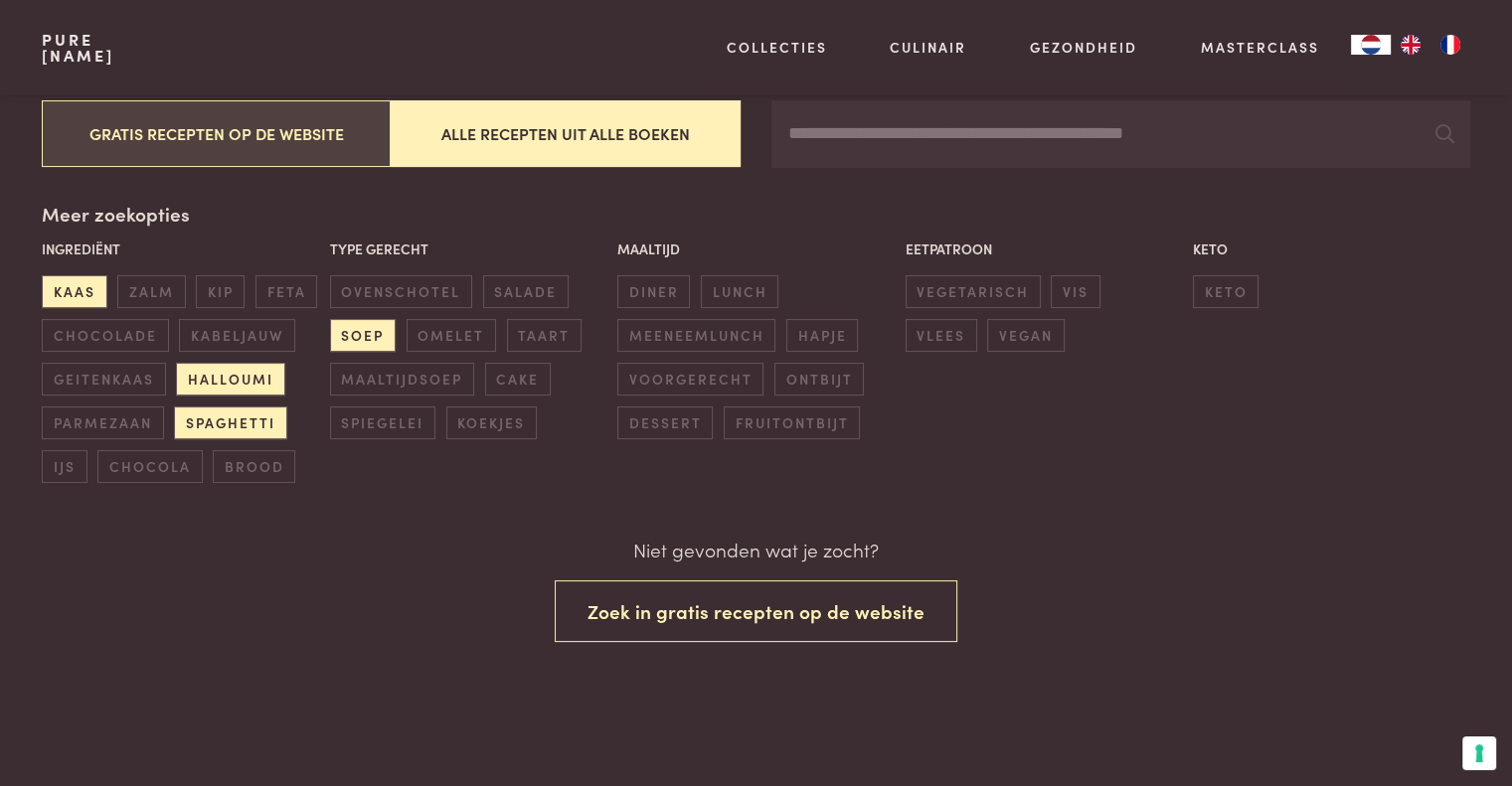 click on "Gratis recepten op de website" at bounding box center [216, 133] 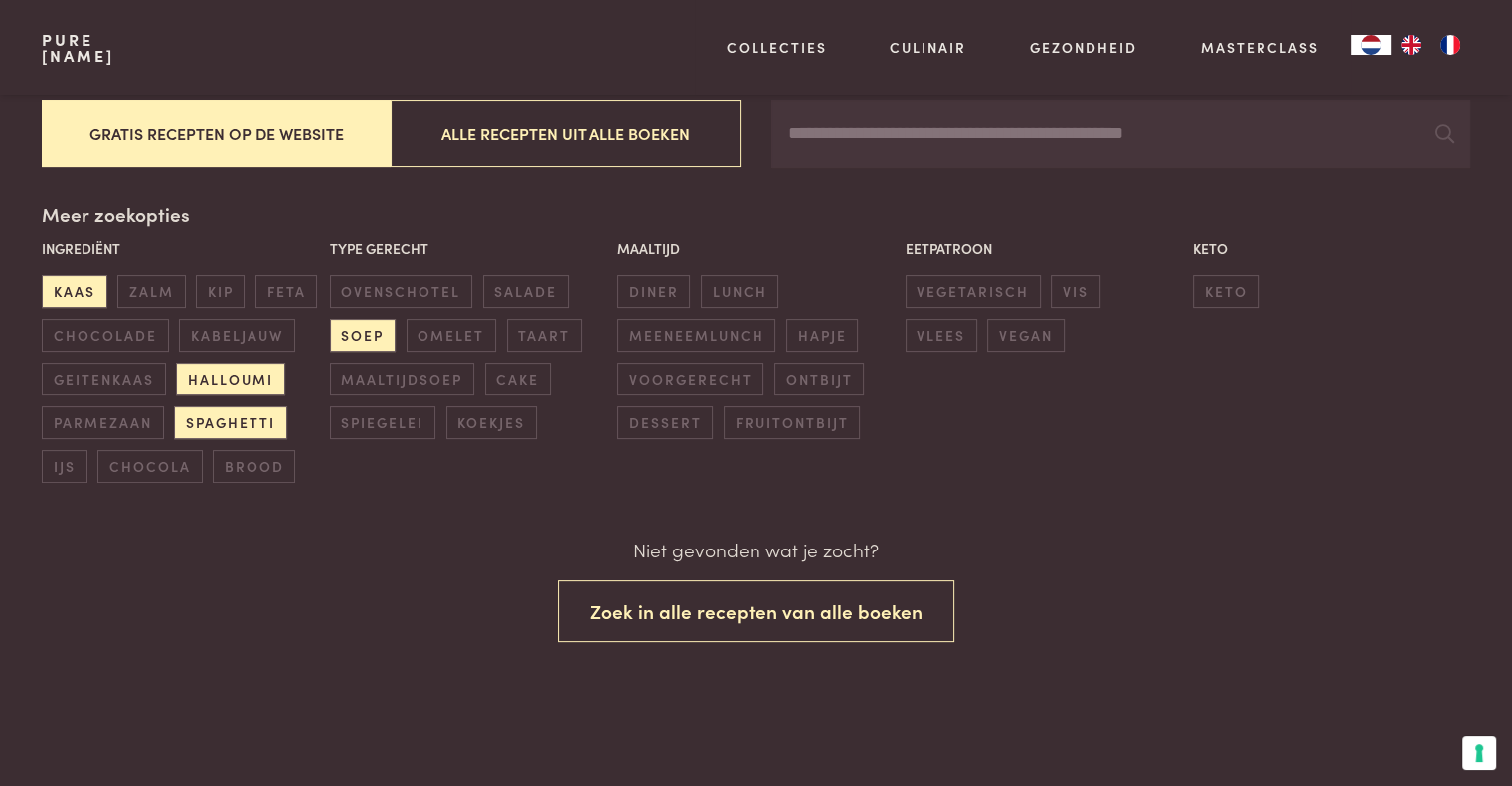 scroll, scrollTop: 390, scrollLeft: 0, axis: vertical 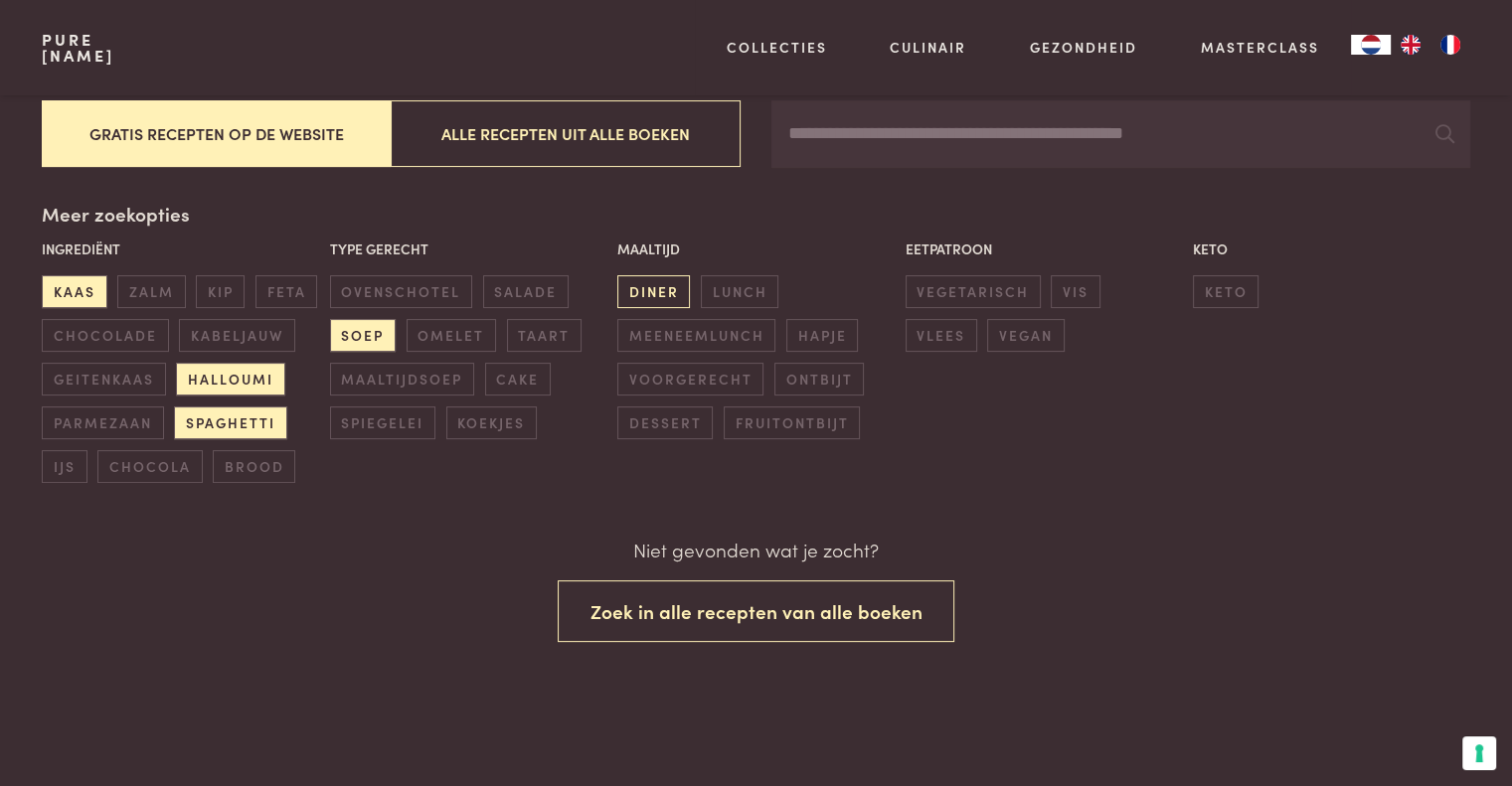 click on "diner" at bounding box center (74, 291) 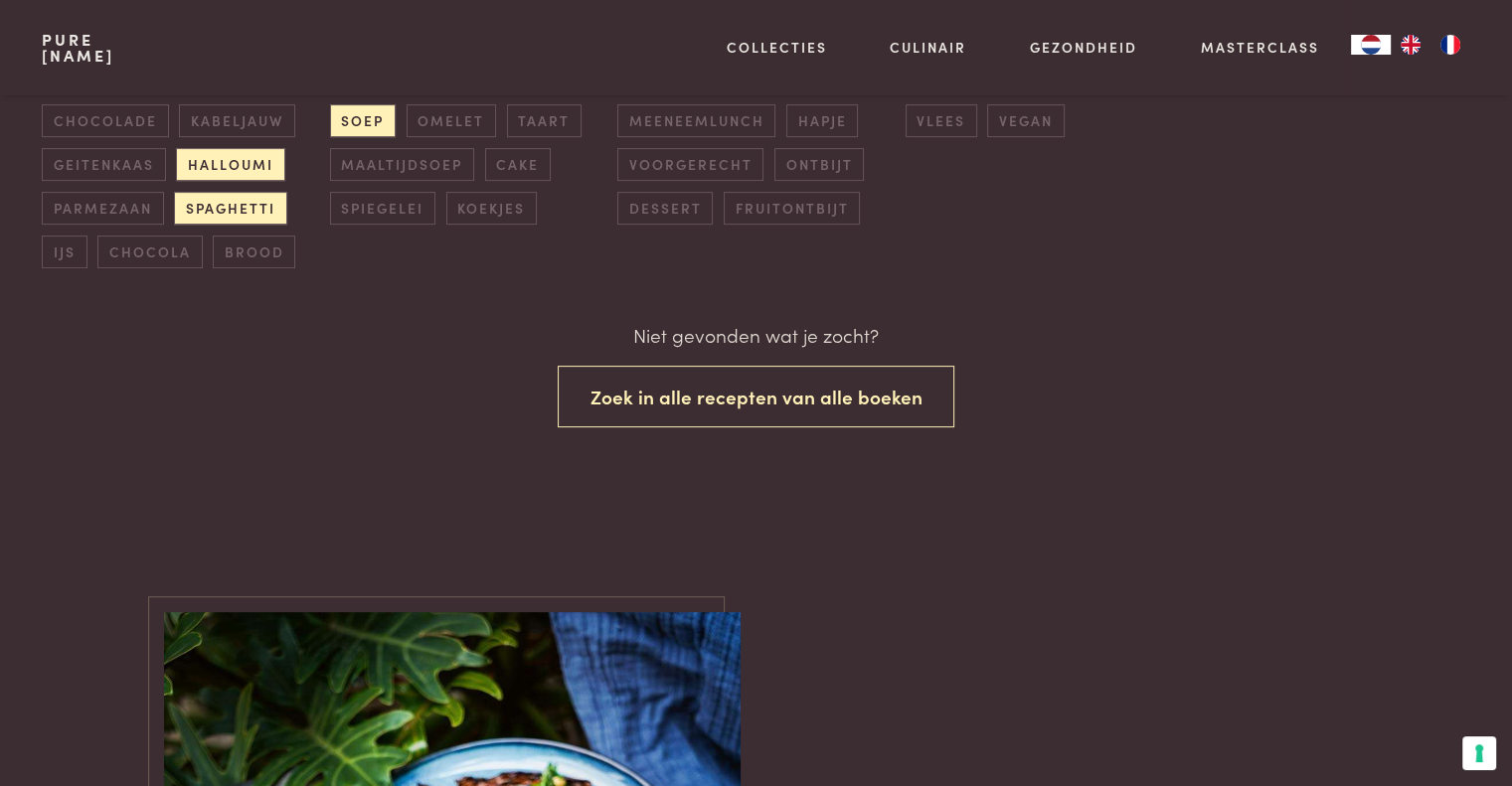 scroll, scrollTop: 191, scrollLeft: 0, axis: vertical 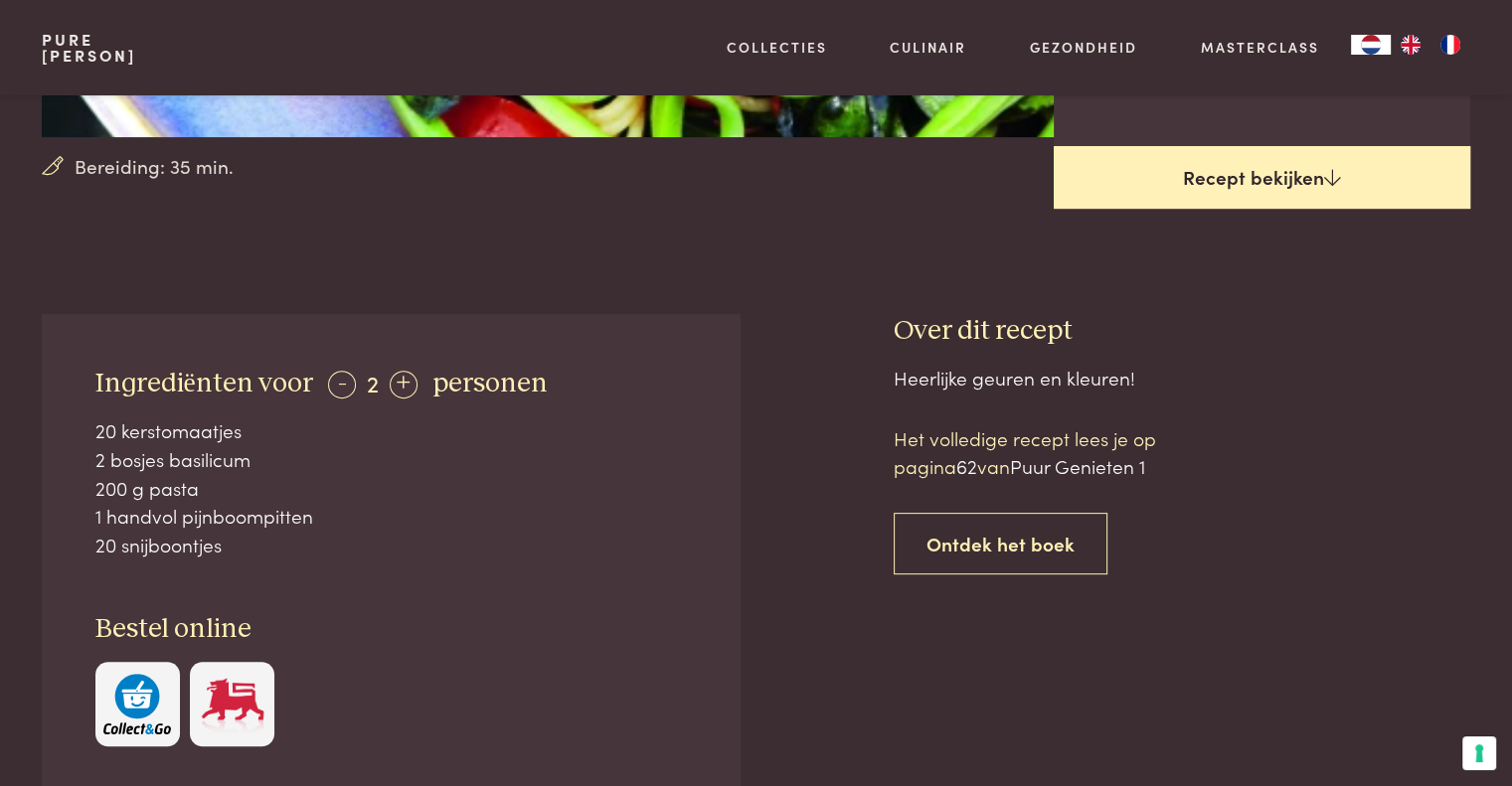 drag, startPoint x: 1283, startPoint y: 174, endPoint x: 1297, endPoint y: 191, distance: 22.022716 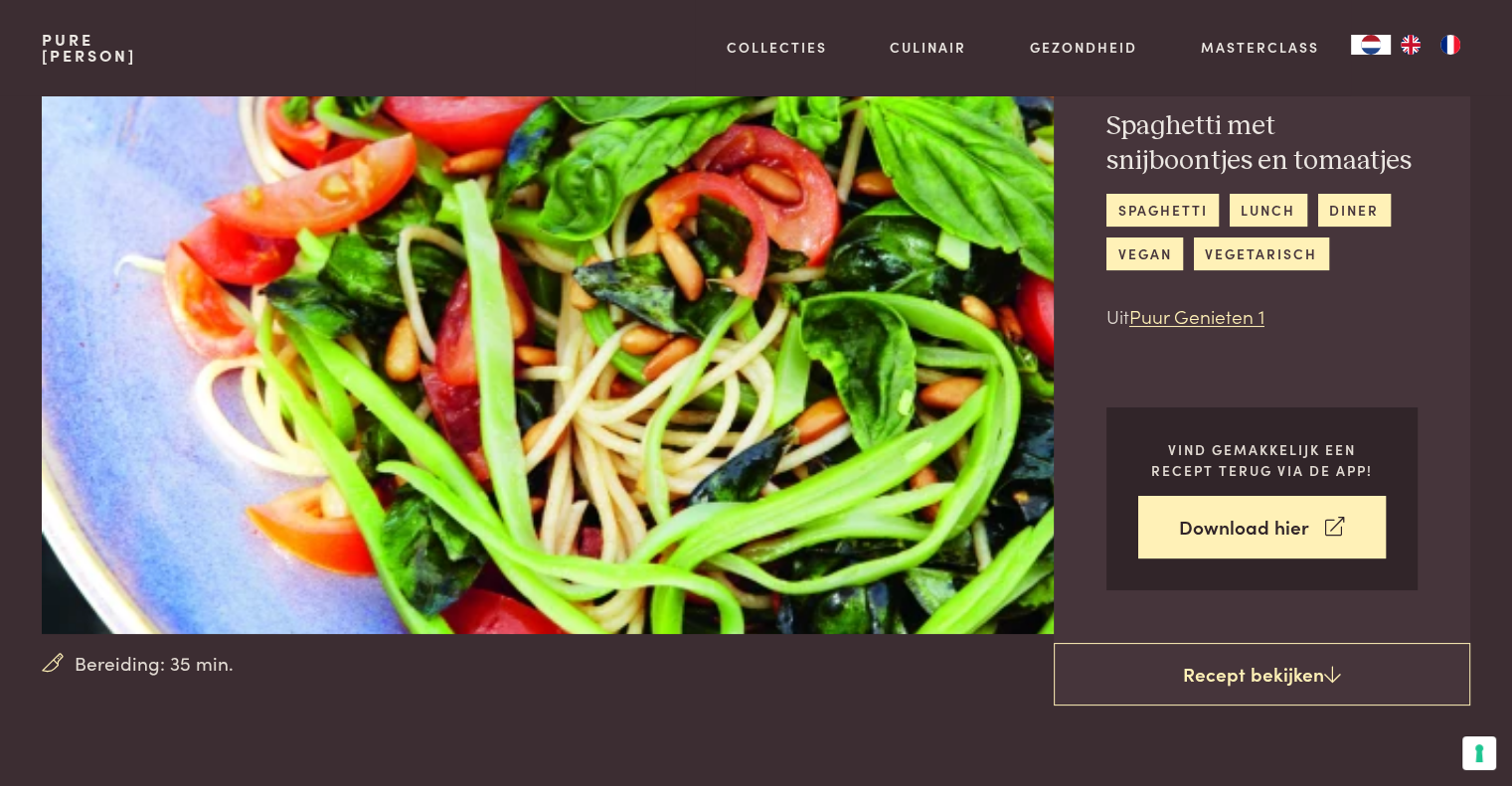 scroll, scrollTop: 0, scrollLeft: 0, axis: both 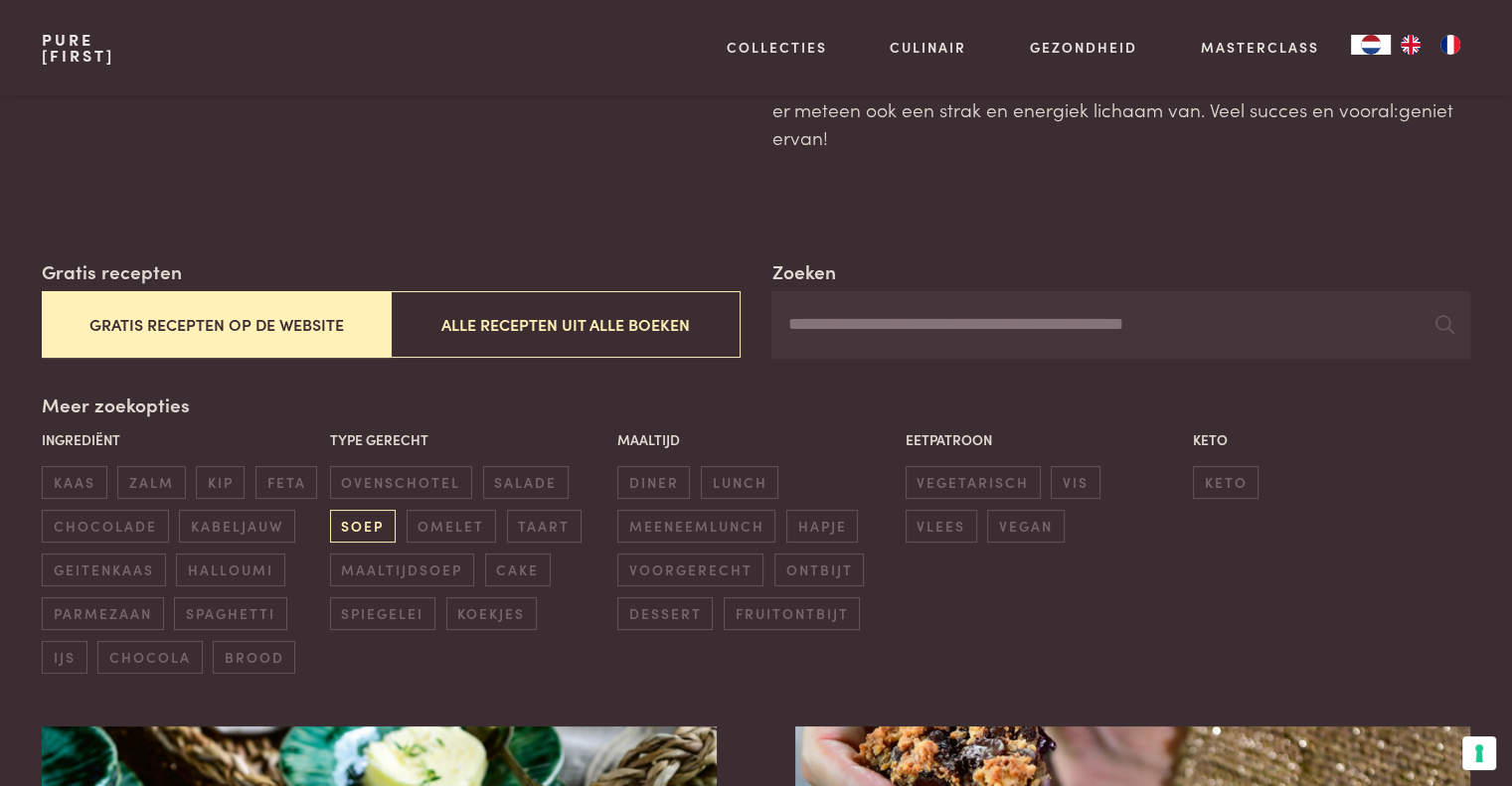 click on "soep" at bounding box center [220, 482] 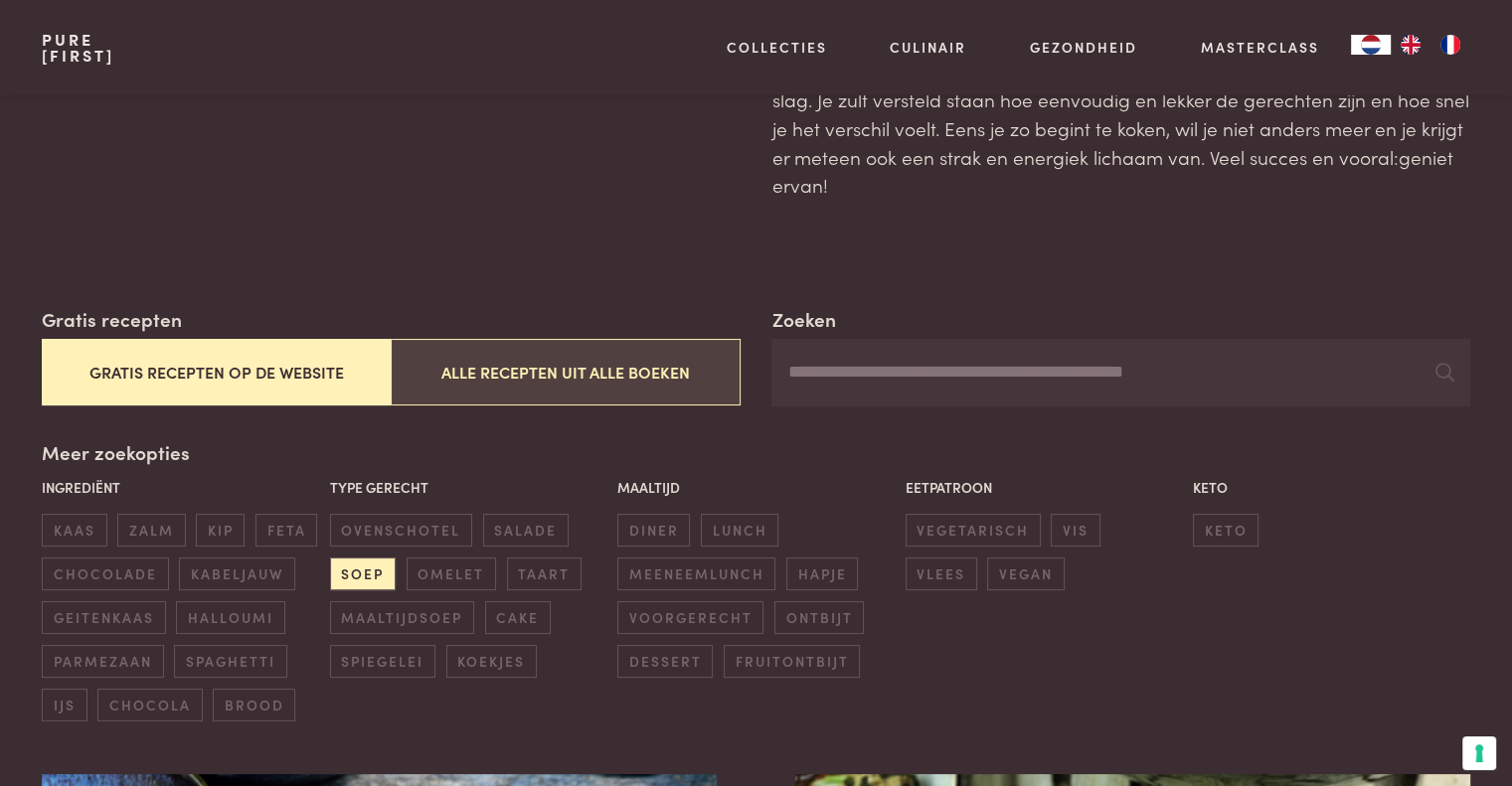 scroll, scrollTop: 144, scrollLeft: 0, axis: vertical 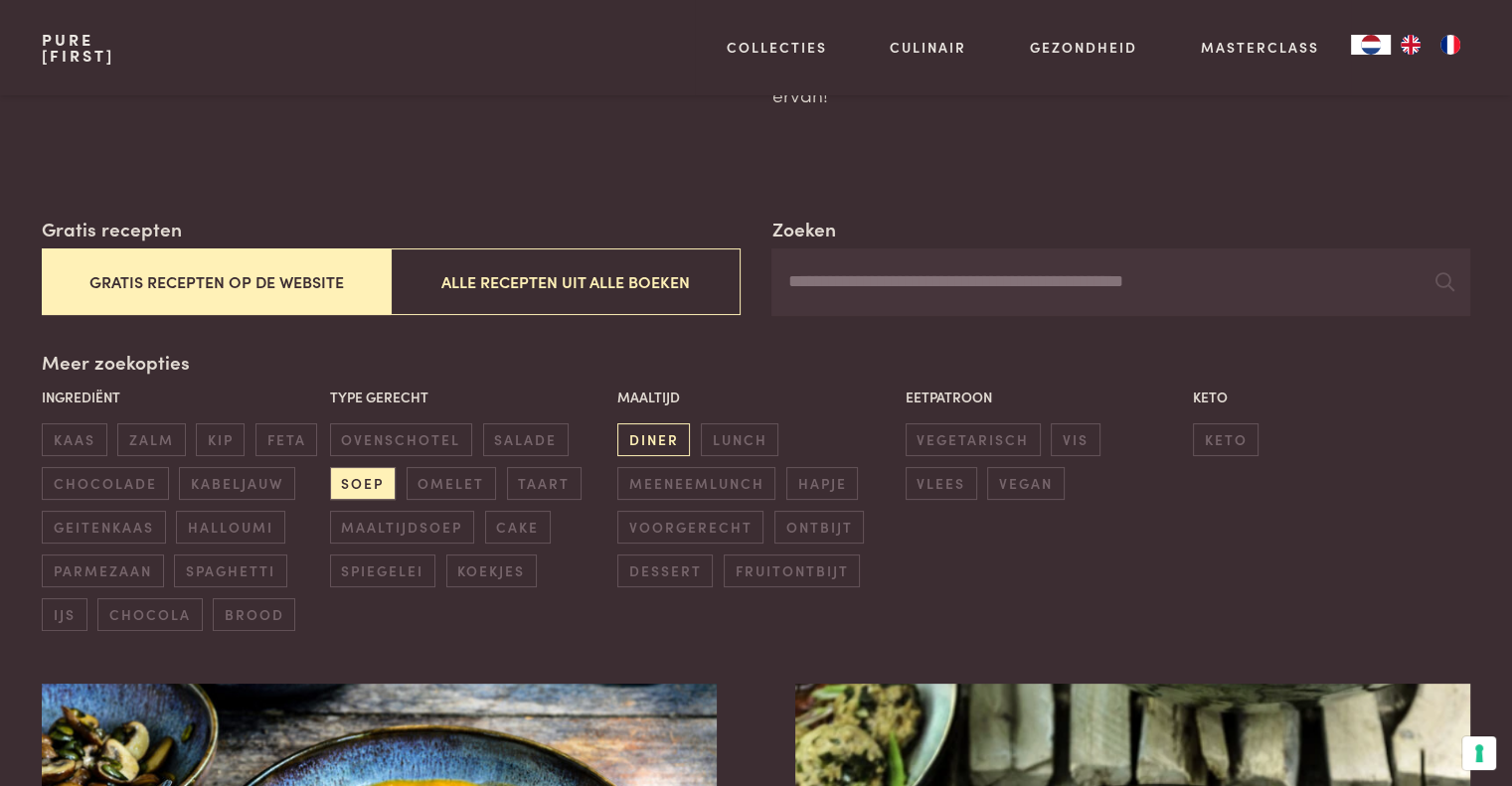 click on "diner" at bounding box center (74, 439) 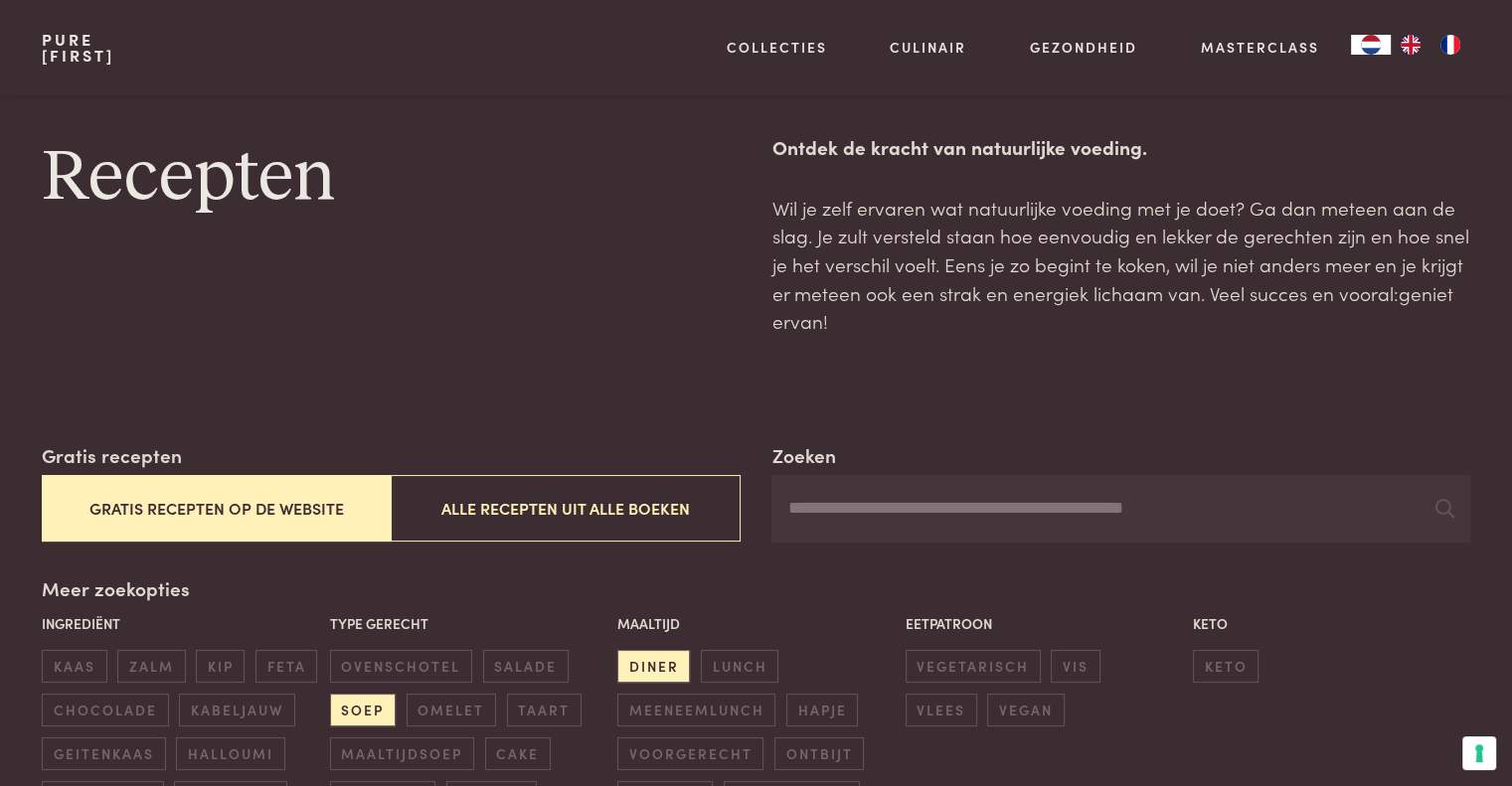 scroll, scrollTop: 0, scrollLeft: 0, axis: both 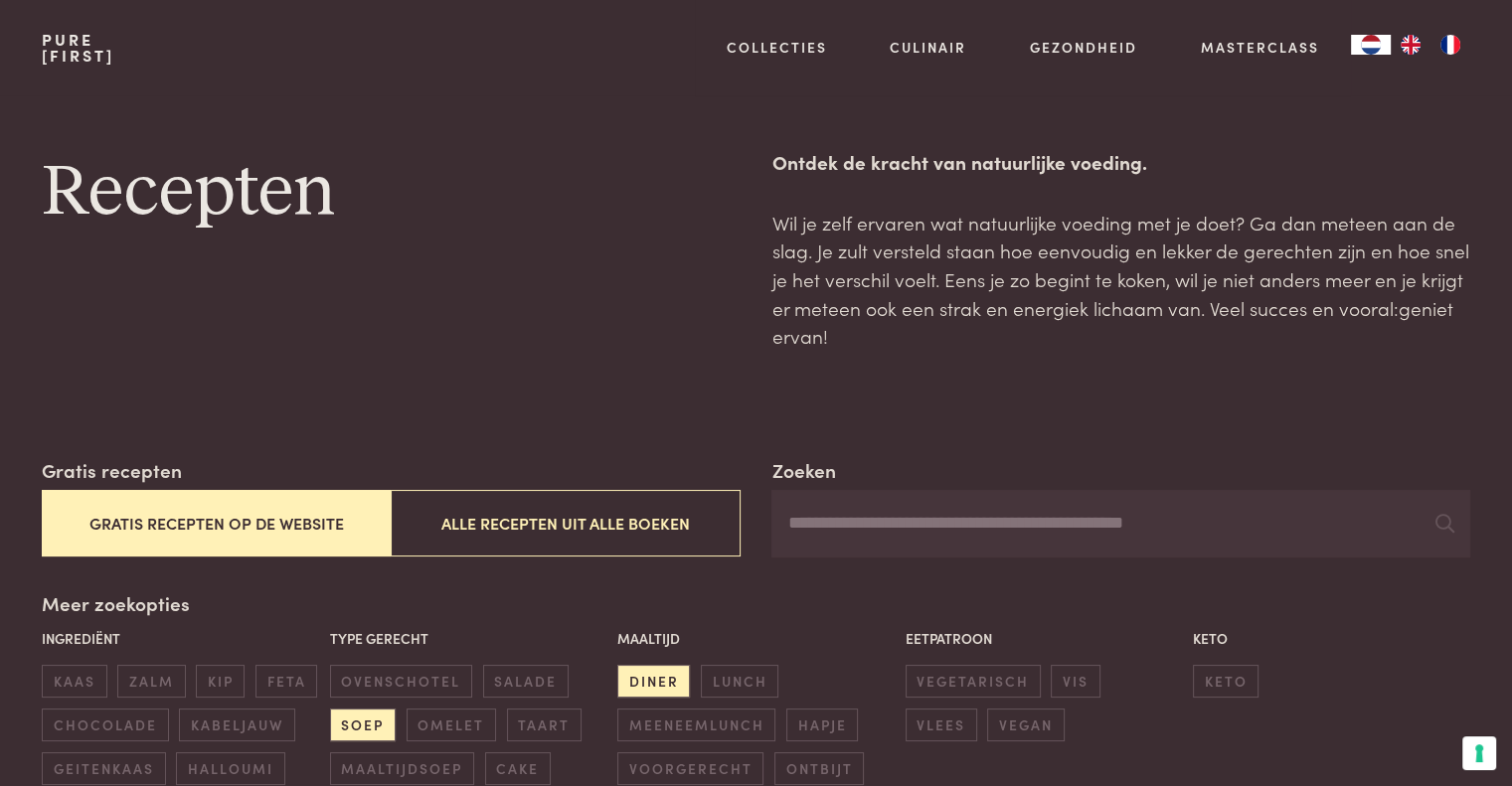 click on "Zoeken" at bounding box center [1120, 524] 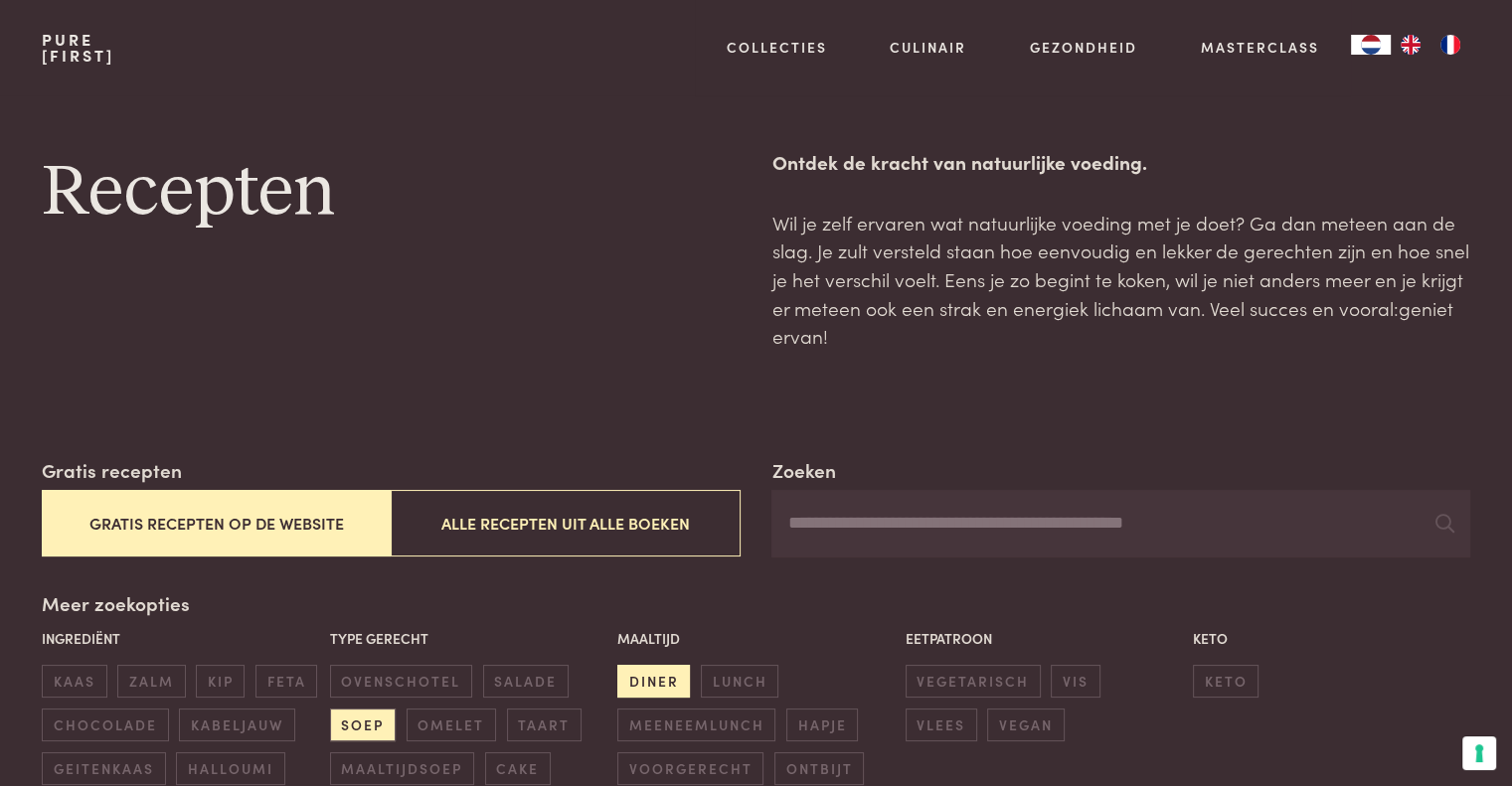 click on "diner" at bounding box center [653, 681] 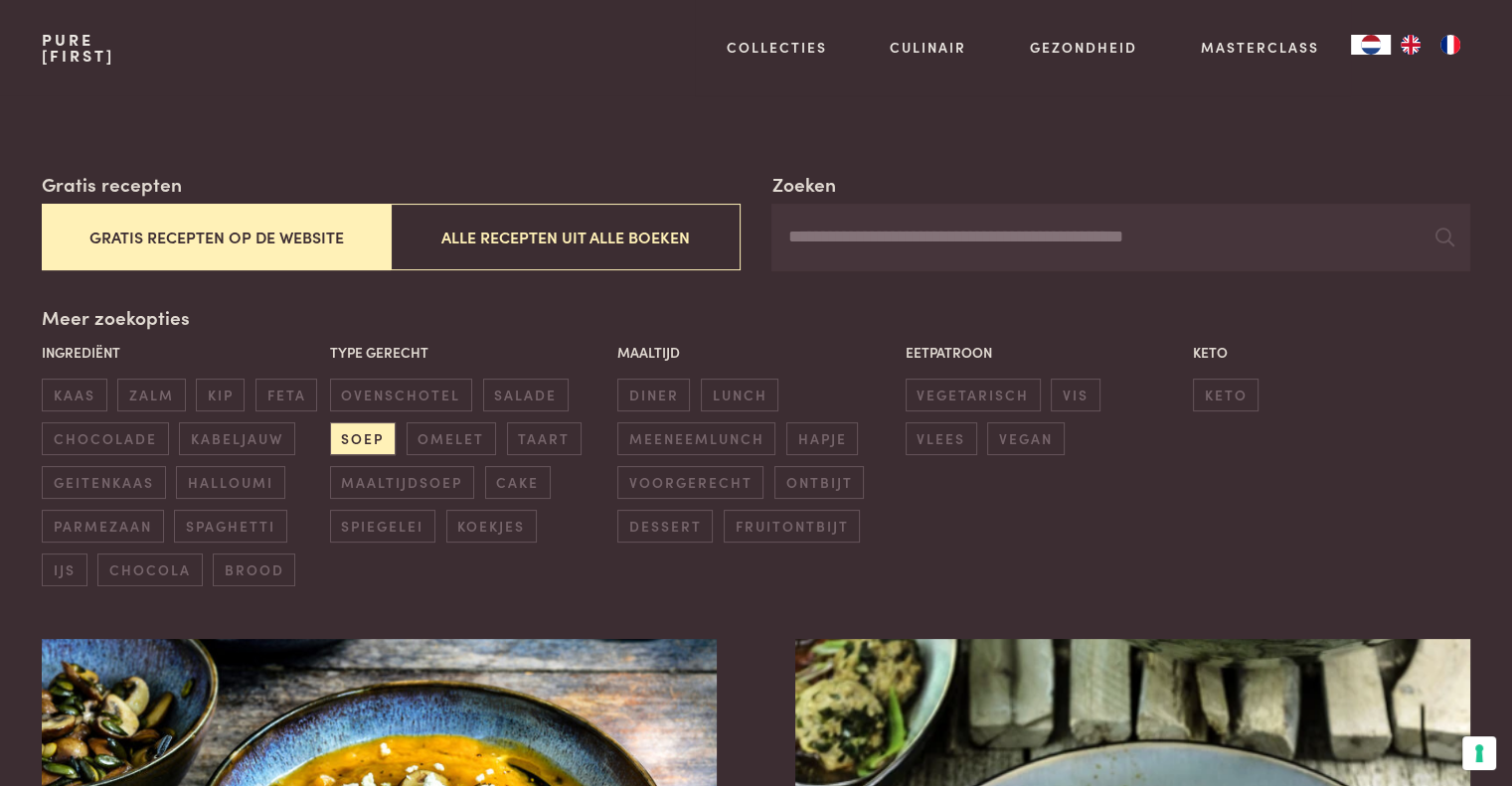 scroll, scrollTop: 0, scrollLeft: 0, axis: both 